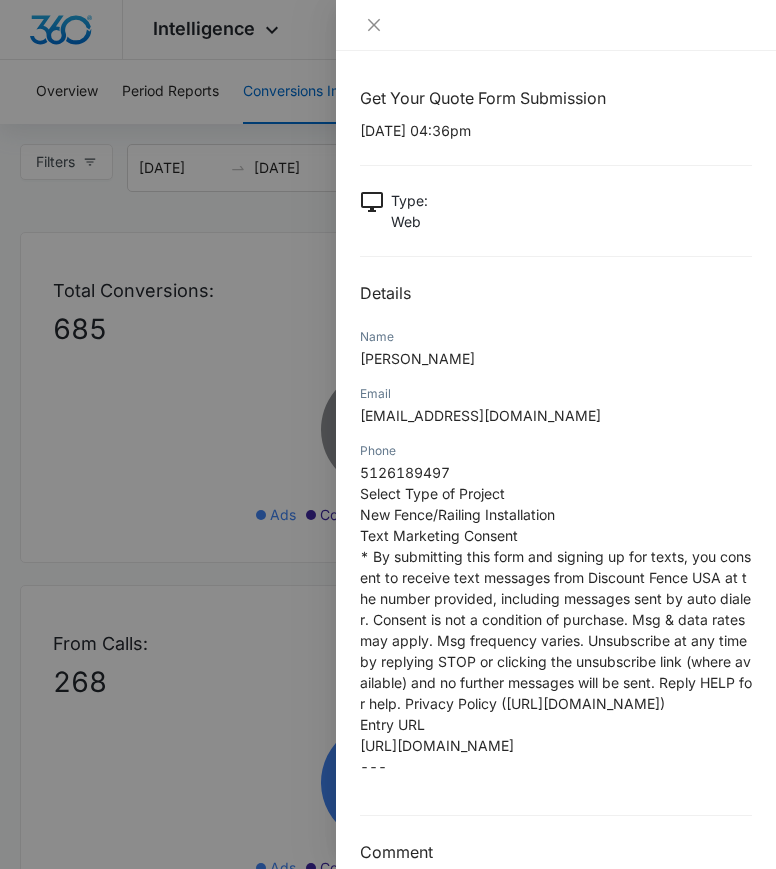 scroll, scrollTop: 880, scrollLeft: 0, axis: vertical 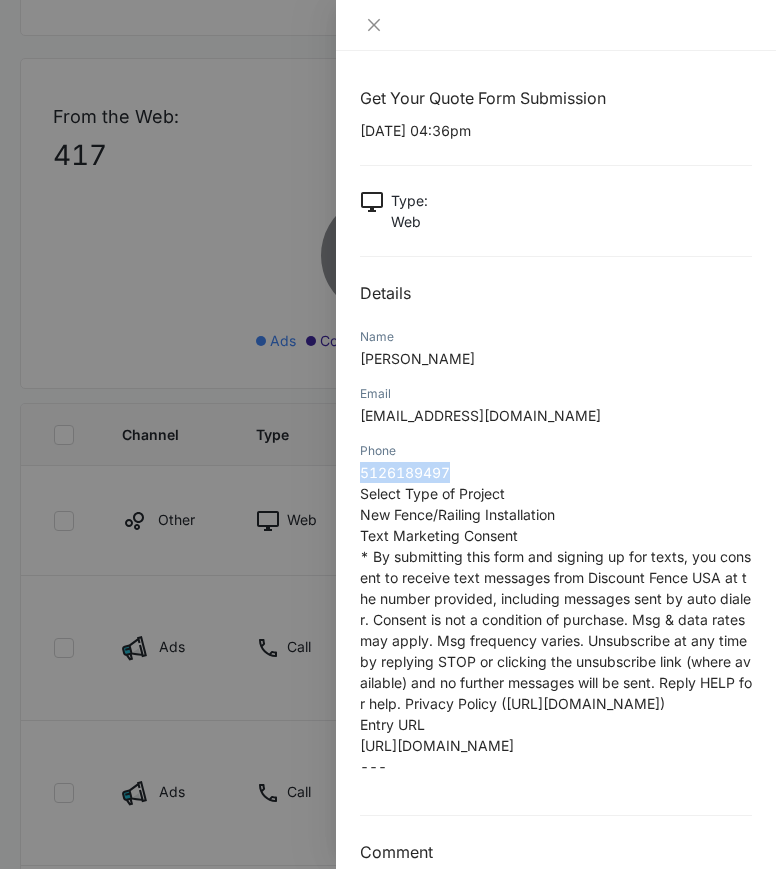 drag, startPoint x: 454, startPoint y: 472, endPoint x: 355, endPoint y: 473, distance: 99.00505 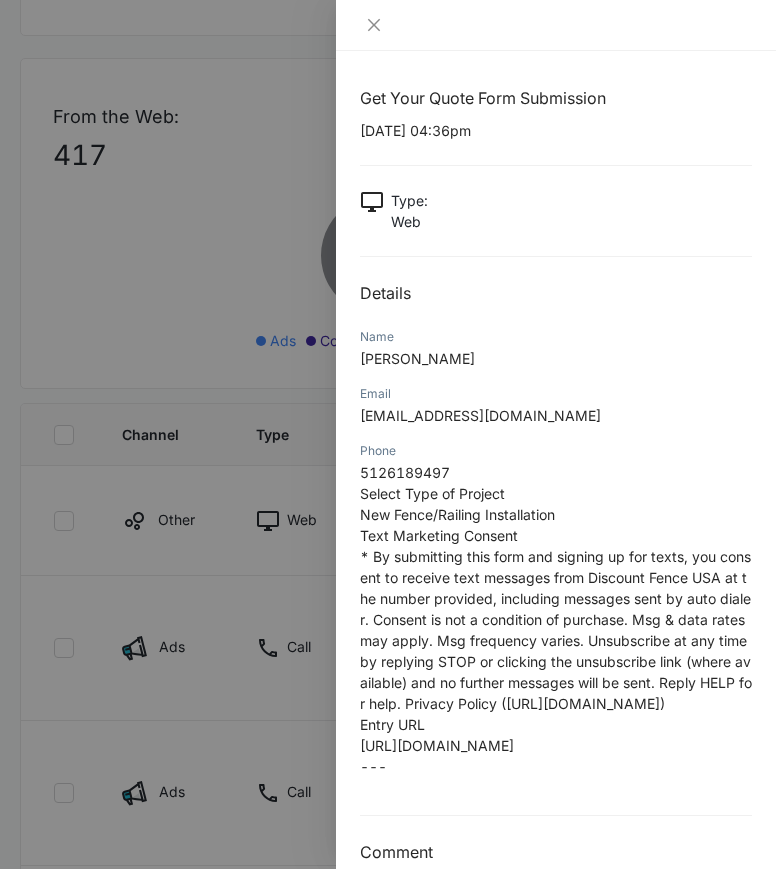 click on "Get Your Quote Form Submission [DATE] 04:36pm Type : Web Details Name [PERSON_NAME] Email [EMAIL_ADDRESS][DOMAIN_NAME] Phone [PHONE_NUMBER] Select Type of Project New Fence/Railing Installation Text Marketing Consent * By submitting this form and signing up for texts, you consent to receive text messages from Discount Fence USA at the number provided, including messages sent by auto dialer. Consent is not a condition of purchase. Msg & data rates may apply. Msg frequency varies. Unsubscribe at any time by replying STOP or clicking the unsubscribe link (where available) and no further messages will be sent. Reply HELP for help. Privacy Policy ([URL][DOMAIN_NAME]) Entry URL --- Comment" at bounding box center (556, 475) 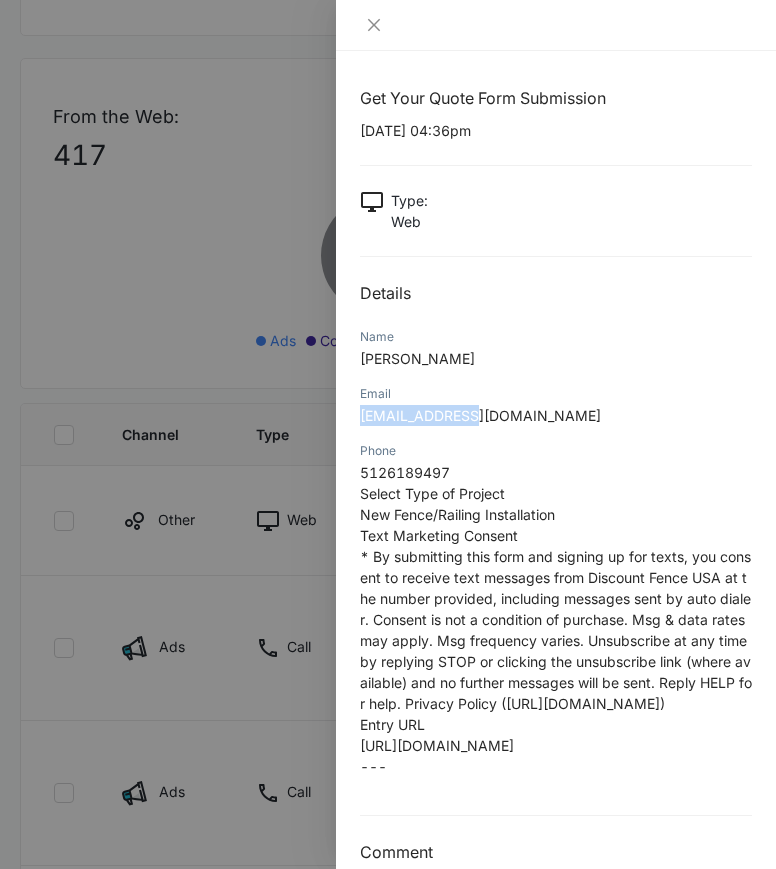 drag, startPoint x: 482, startPoint y: 416, endPoint x: 346, endPoint y: 439, distance: 137.93114 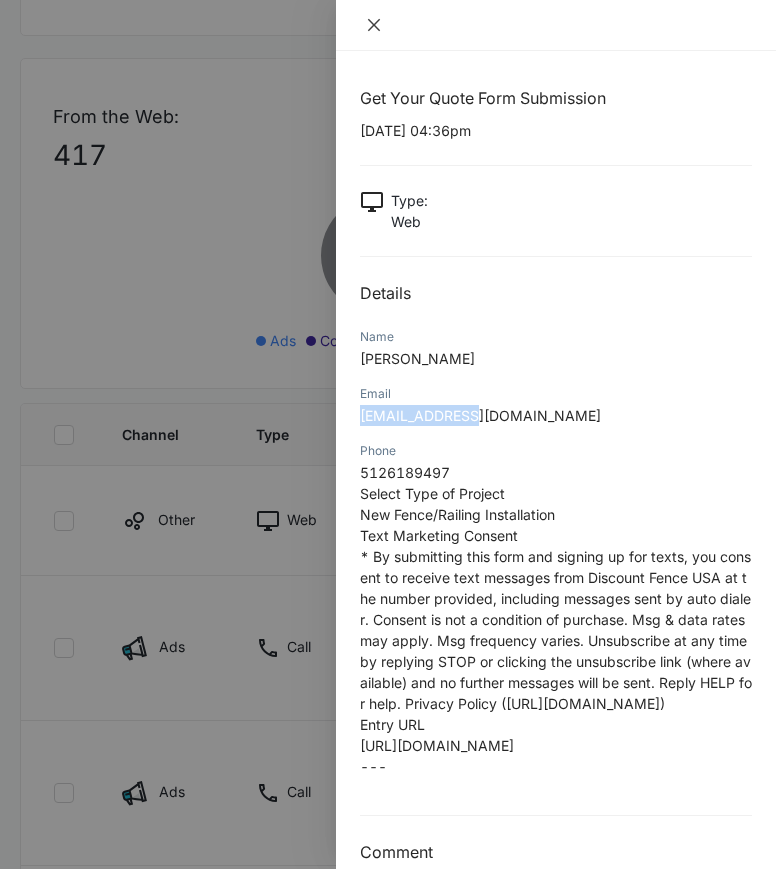 click 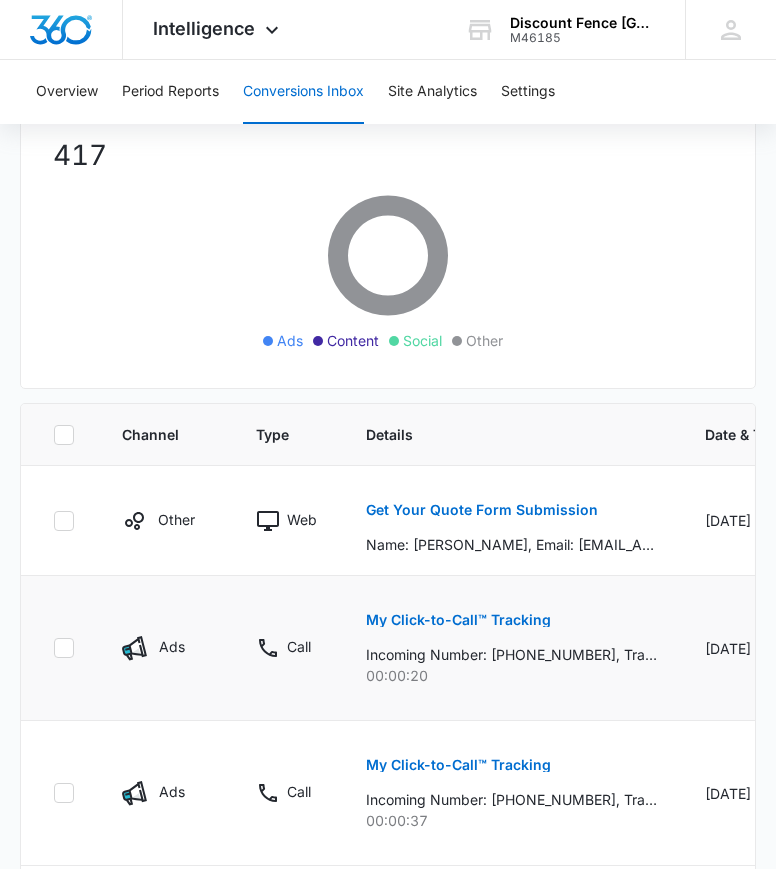 scroll, scrollTop: 0, scrollLeft: 370, axis: horizontal 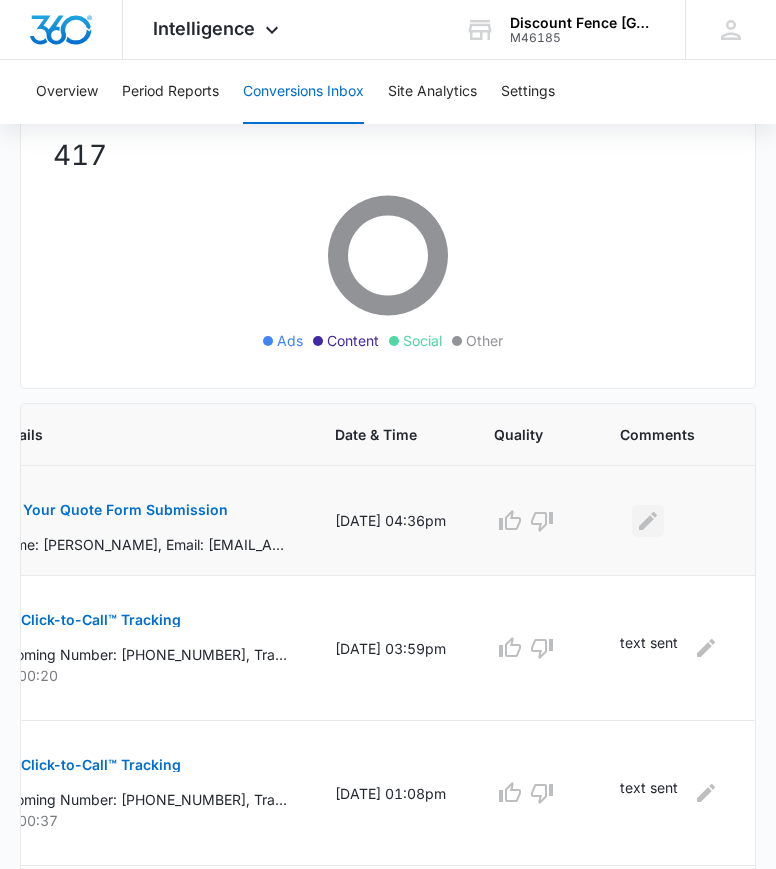 click 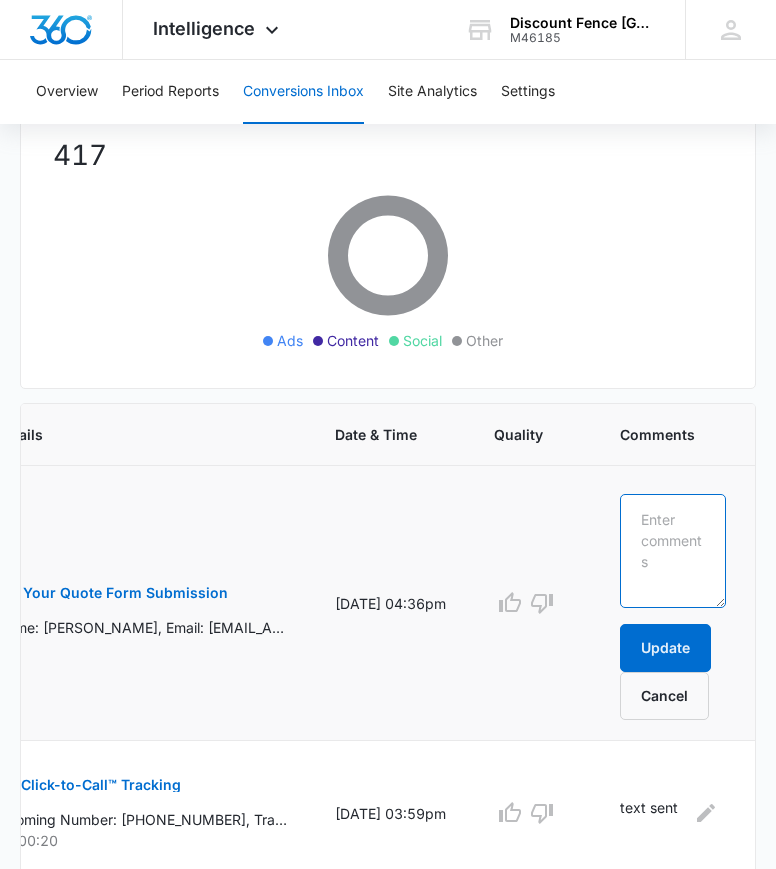 click at bounding box center [673, 551] 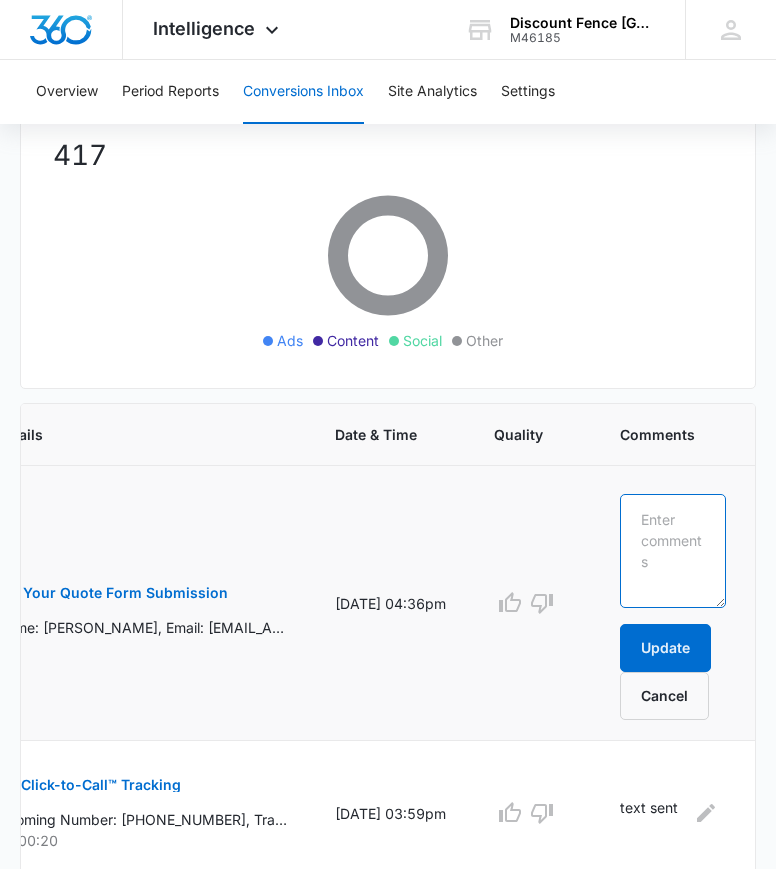 click at bounding box center [673, 551] 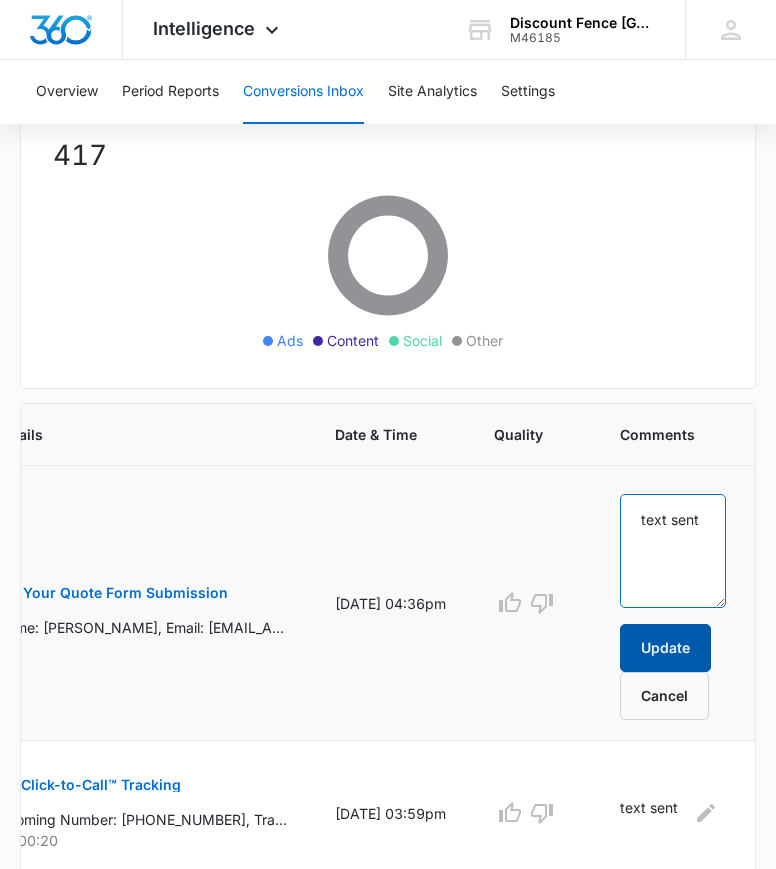 type on "text sent" 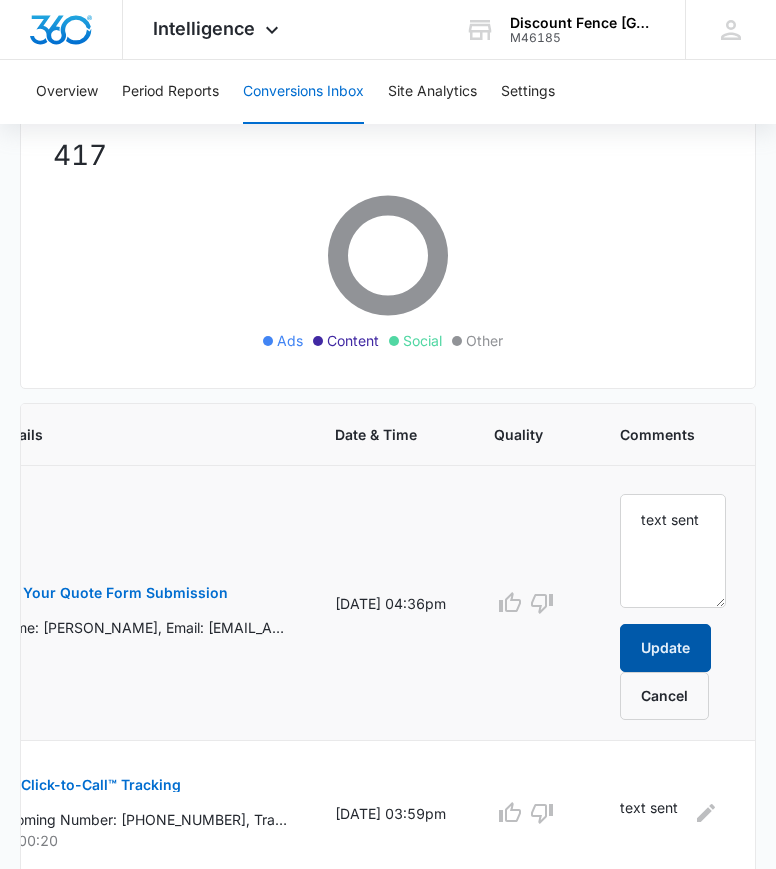 click on "Update" at bounding box center (665, 648) 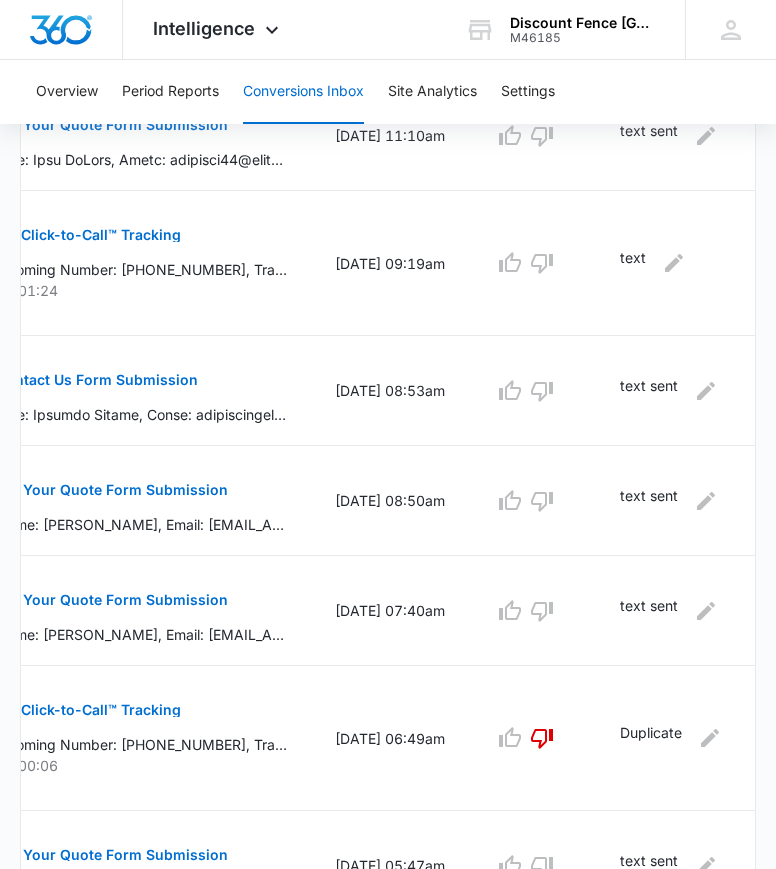 scroll, scrollTop: 1952, scrollLeft: 0, axis: vertical 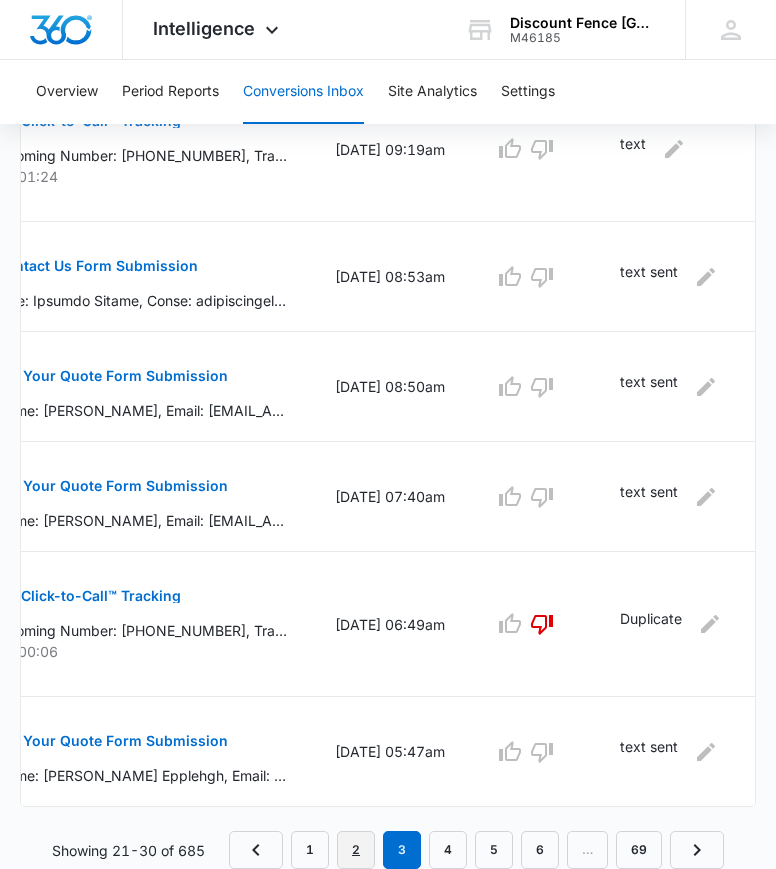 click on "2" at bounding box center (356, 850) 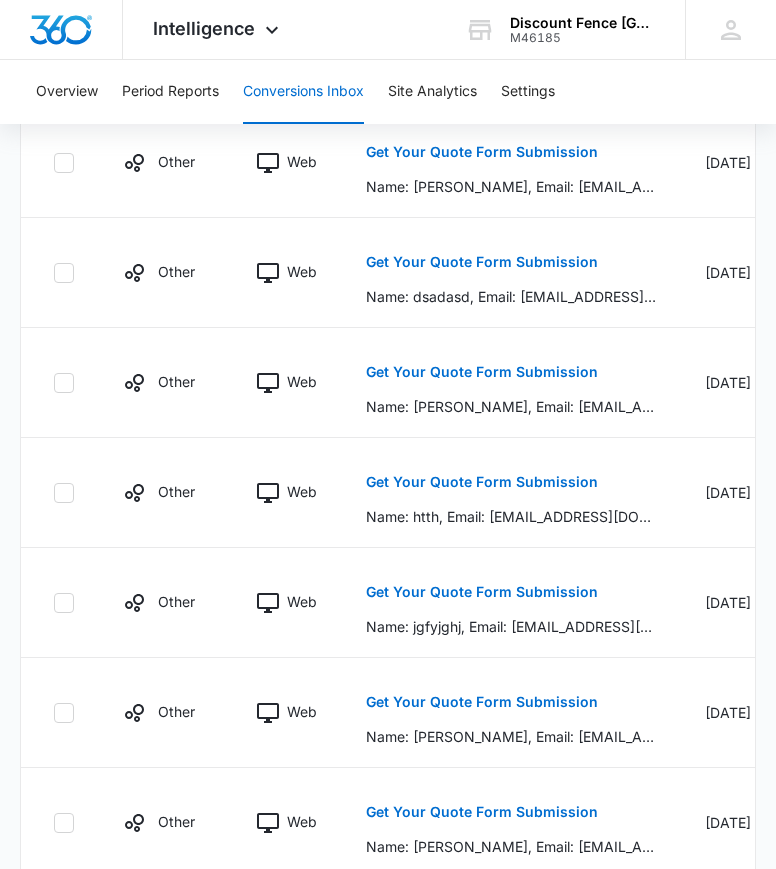 scroll, scrollTop: 1648, scrollLeft: 0, axis: vertical 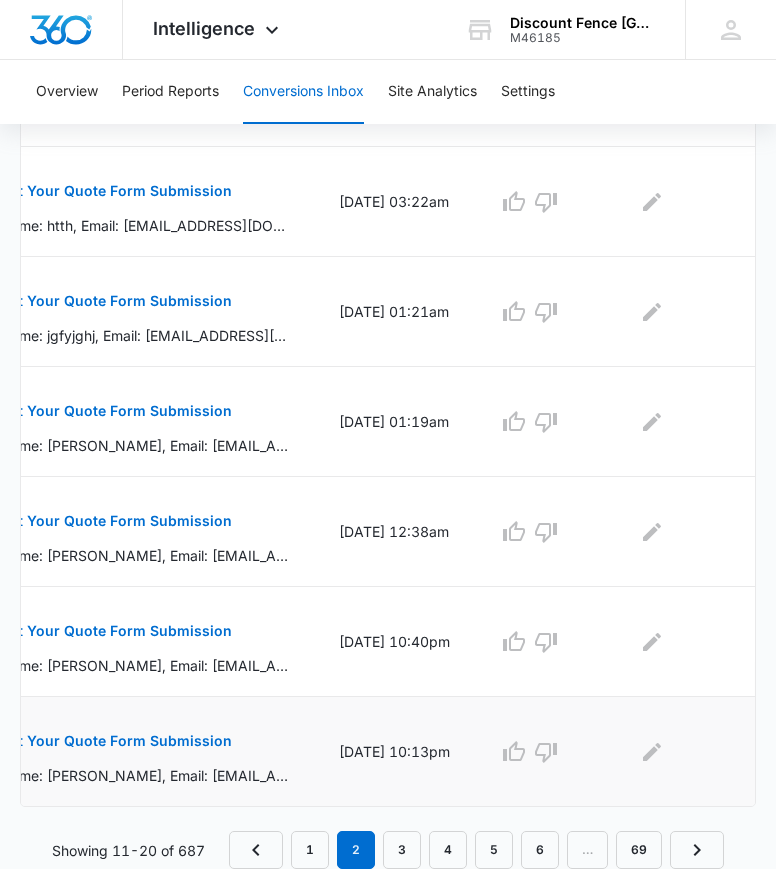 click on "Get Your Quote Form Submission" at bounding box center [116, 741] 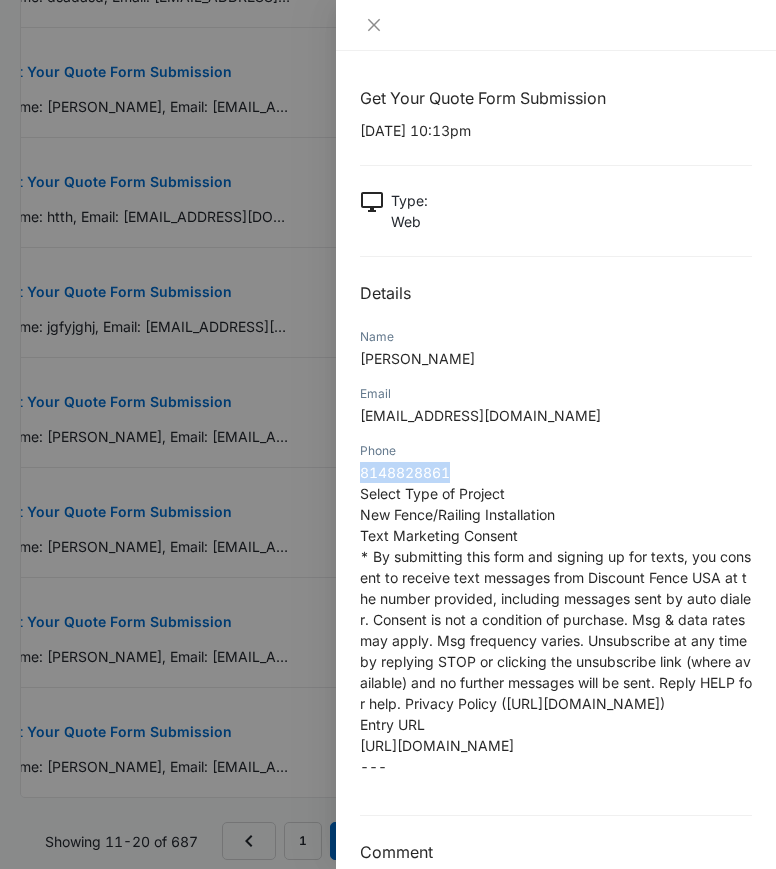 drag, startPoint x: 458, startPoint y: 473, endPoint x: 358, endPoint y: 472, distance: 100.005 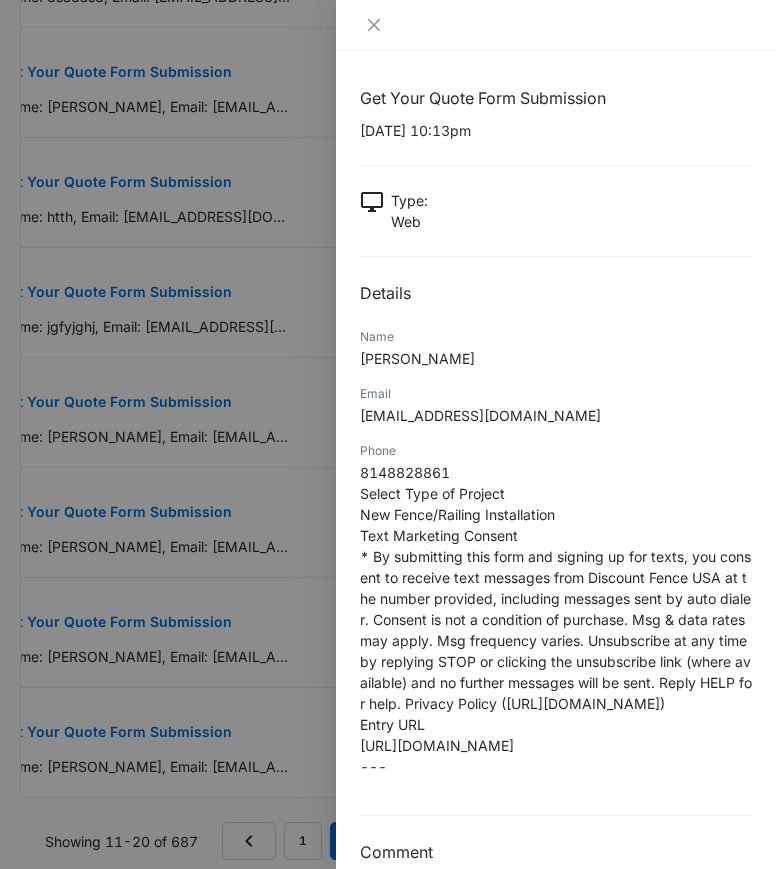 click on "Name [PERSON_NAME]" at bounding box center (556, 354) 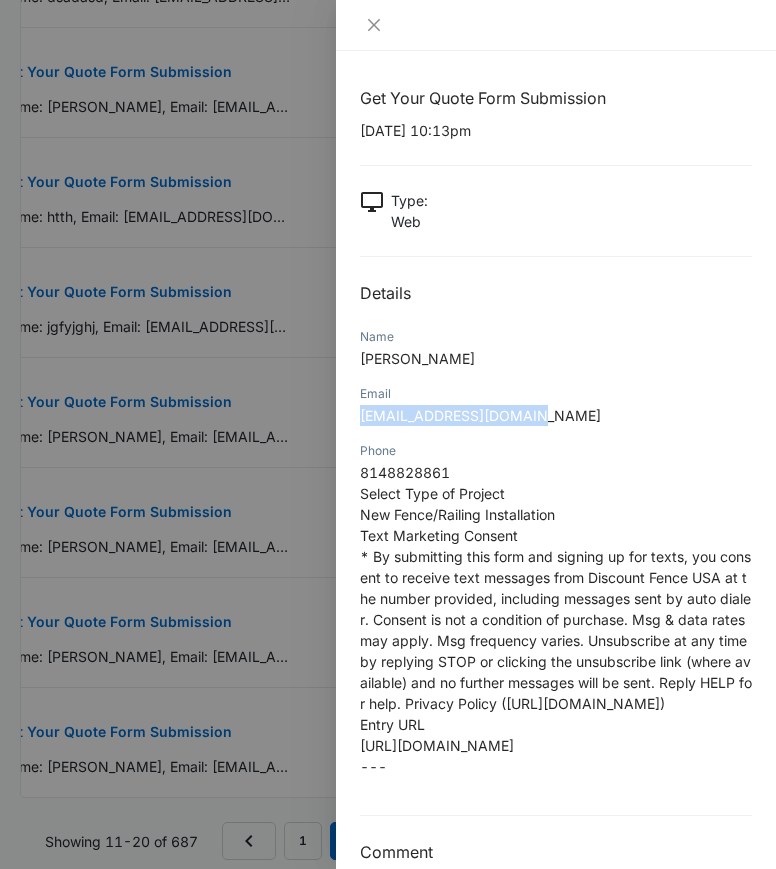 drag, startPoint x: 550, startPoint y: 417, endPoint x: 359, endPoint y: 428, distance: 191.3165 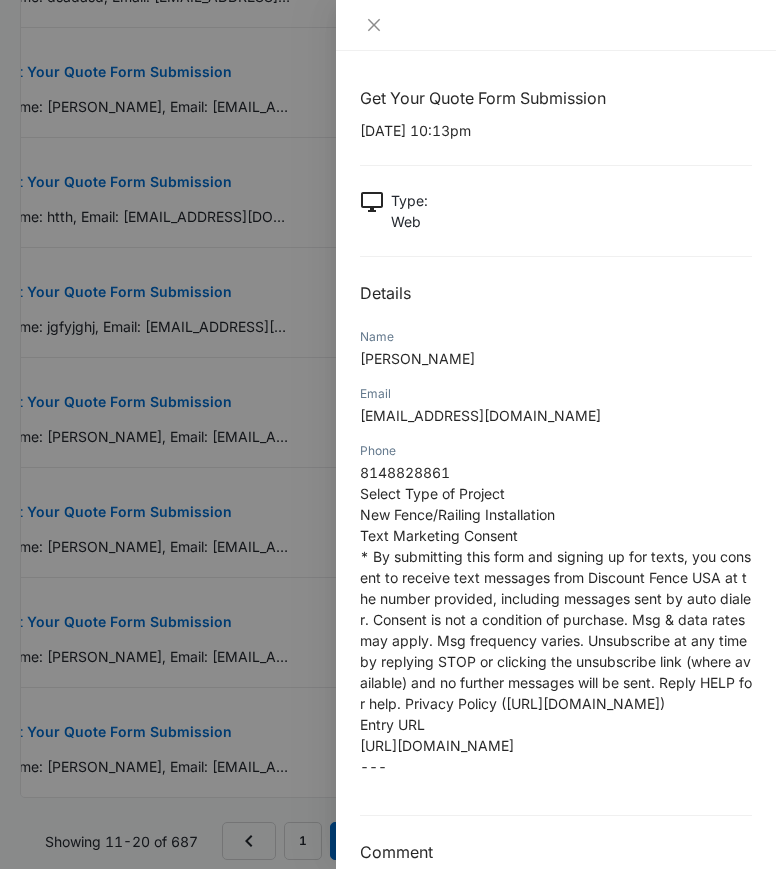 click on "Name" at bounding box center (556, 337) 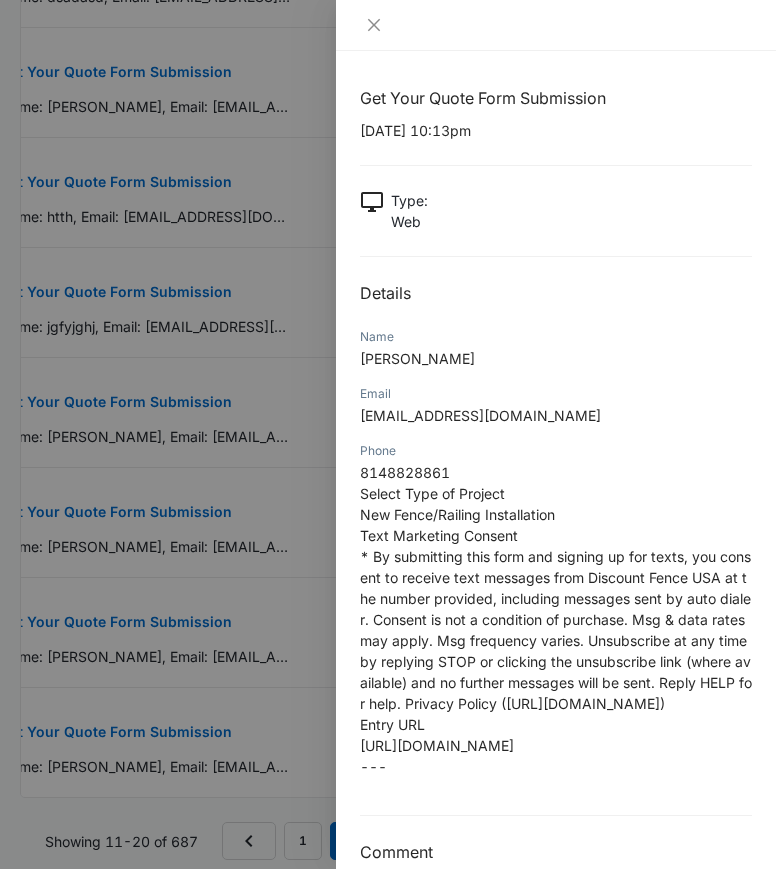 click at bounding box center [388, 434] 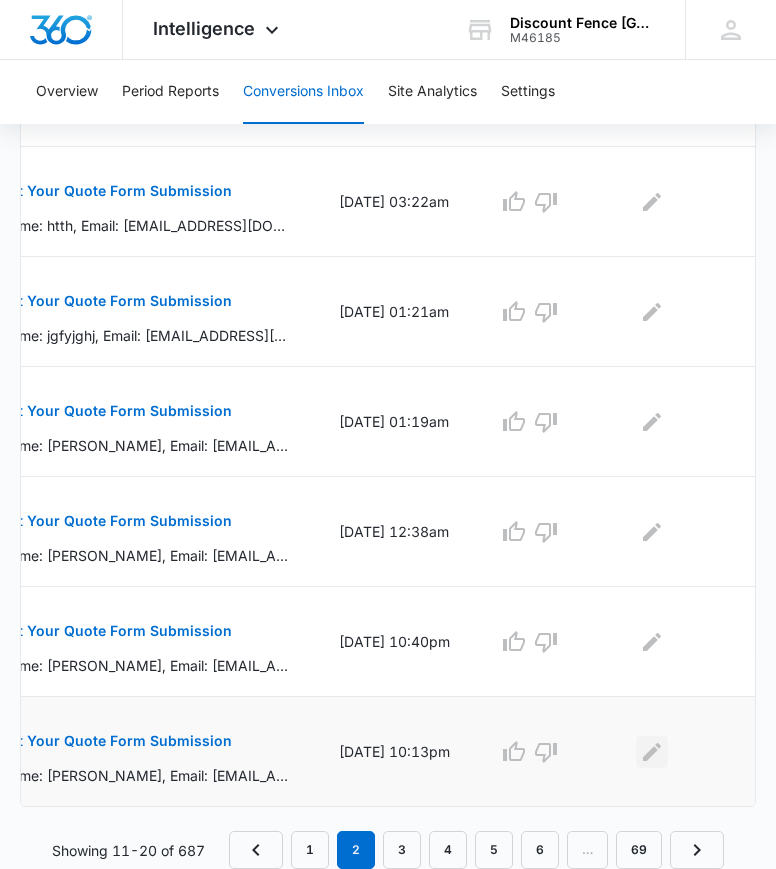click 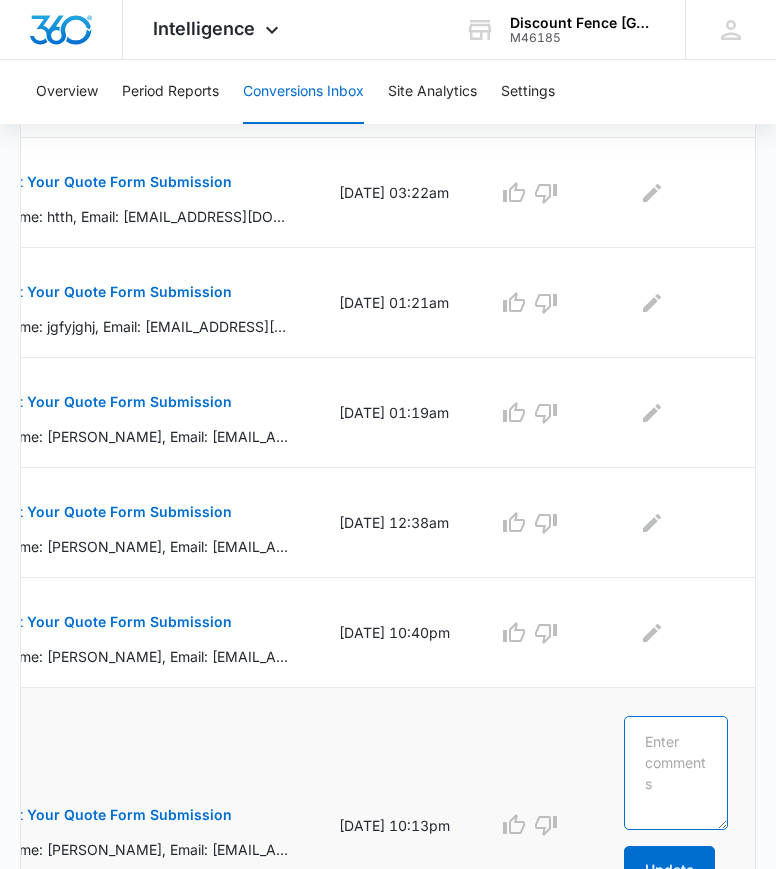 click at bounding box center (676, 773) 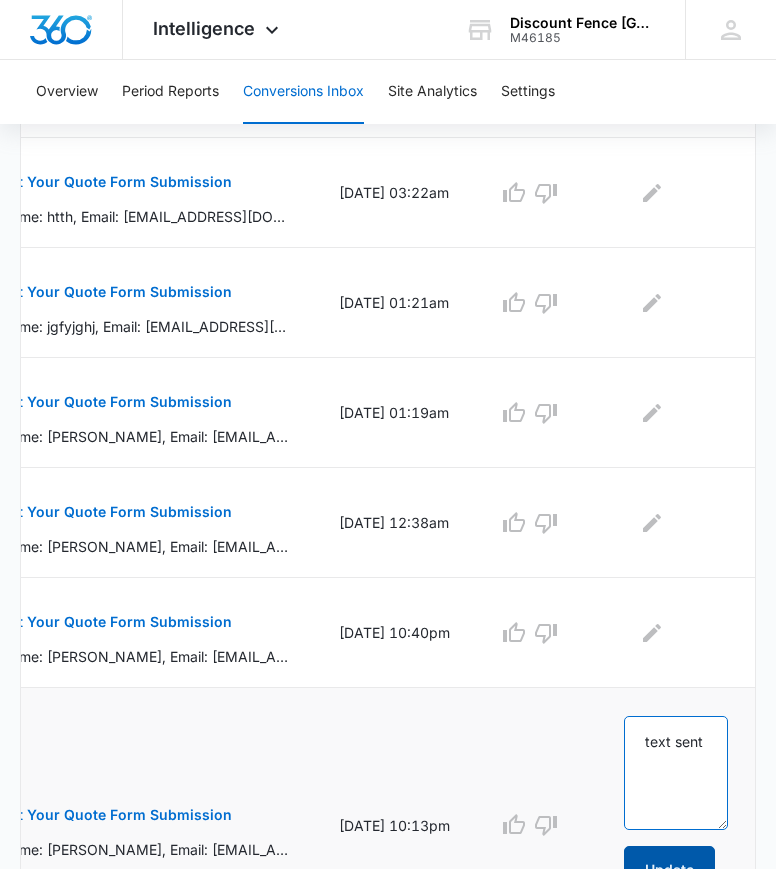 type on "text sent" 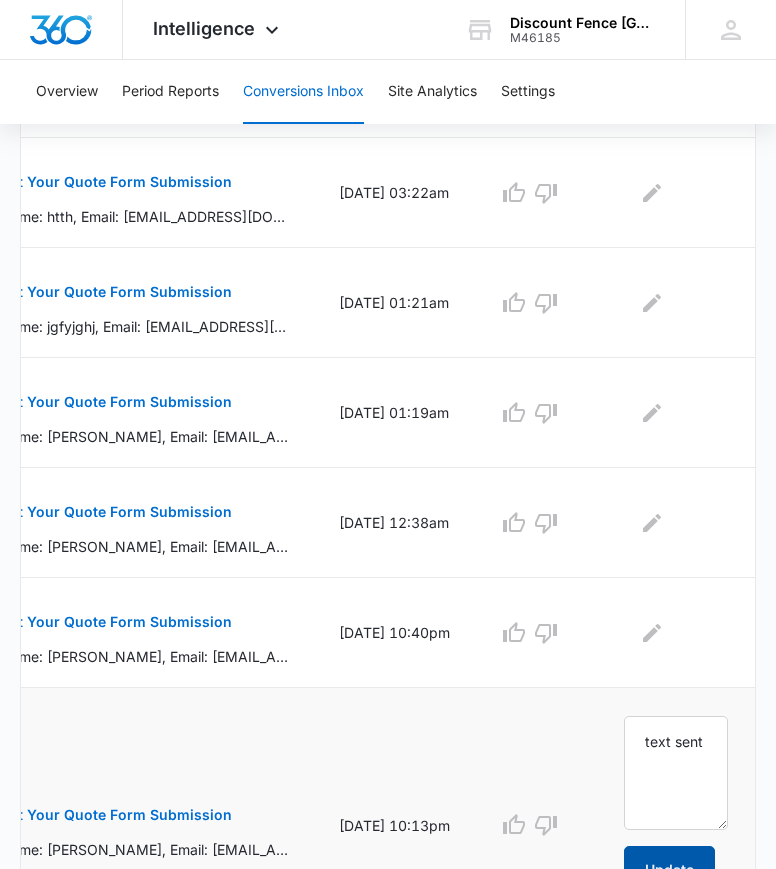 click on "Update" at bounding box center (669, 870) 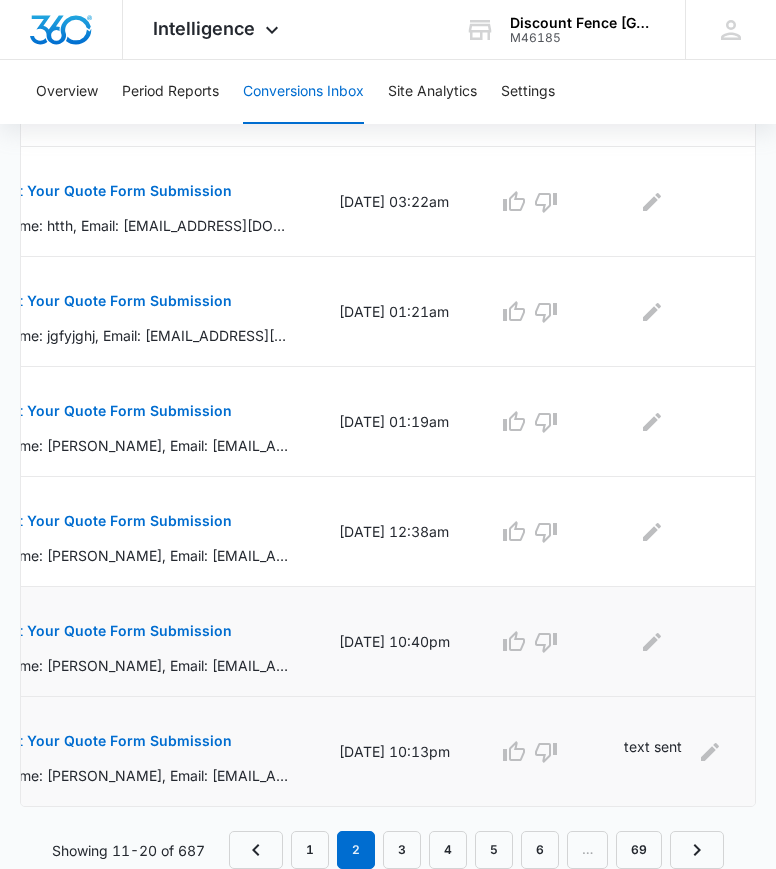 click on "Get Your Quote Form Submission" at bounding box center [116, 631] 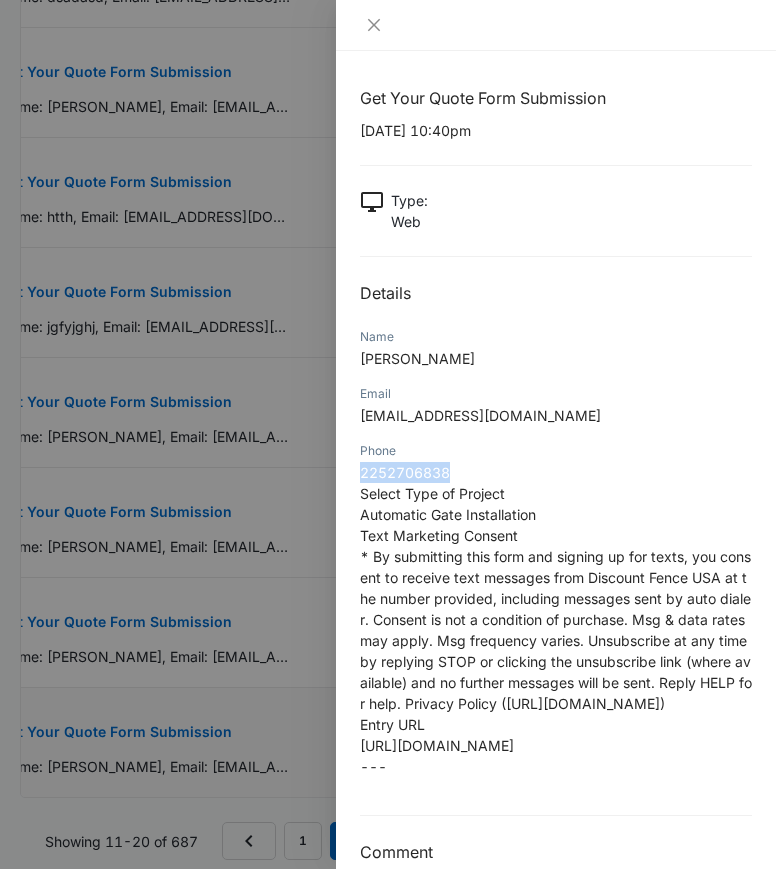 drag, startPoint x: 459, startPoint y: 468, endPoint x: 358, endPoint y: 473, distance: 101.12369 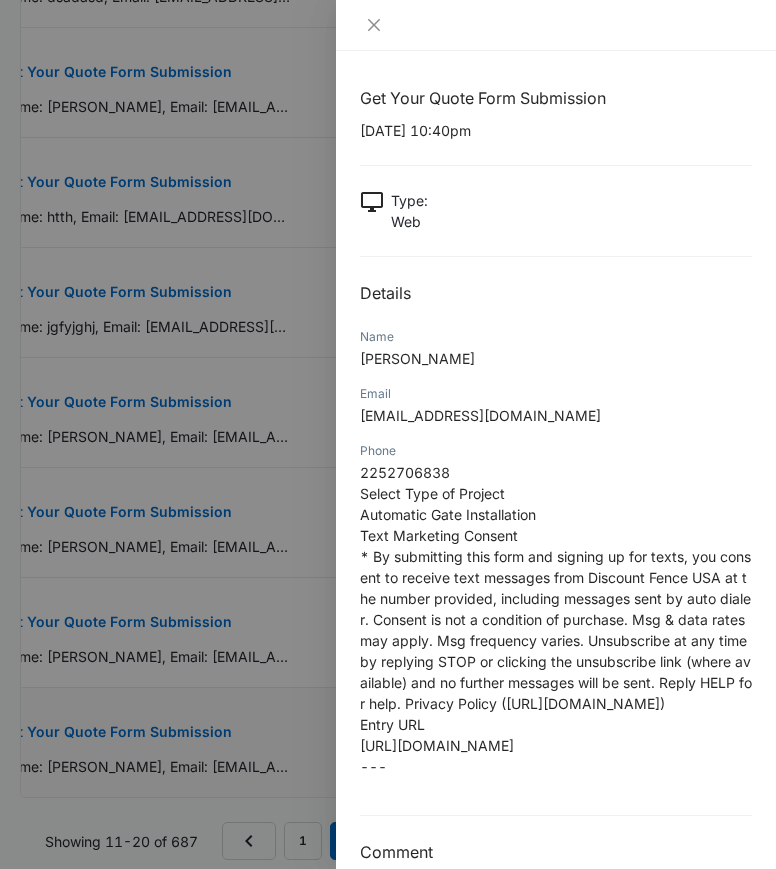 click on "Get Your Quote Form Submission [DATE] 10:40pm Type : Web Details Name [PERSON_NAME] Email [EMAIL_ADDRESS][DOMAIN_NAME] Phone [PHONE_NUMBER] Select Type of Project Automatic Gate Installation Text Marketing Consent * By submitting this form and signing up for texts, you consent to receive text messages from Discount Fence USA at the number provided, including messages sent by auto dialer. Consent is not a condition of purchase. Msg & data rates may apply. Msg frequency varies. Unsubscribe at any time by replying STOP or clicking the unsubscribe link (where available) and no further messages will be sent. Reply HELP for help. Privacy Policy ([URL][DOMAIN_NAME]) Entry URL --- Comment" at bounding box center [556, 475] 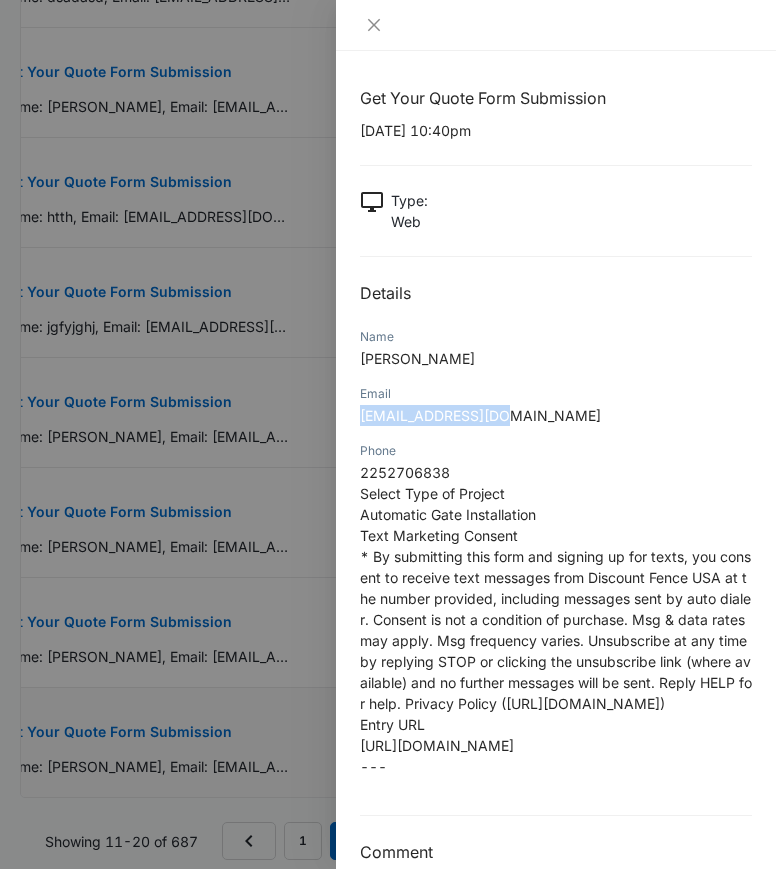 drag, startPoint x: 504, startPoint y: 419, endPoint x: 361, endPoint y: 430, distance: 143.42245 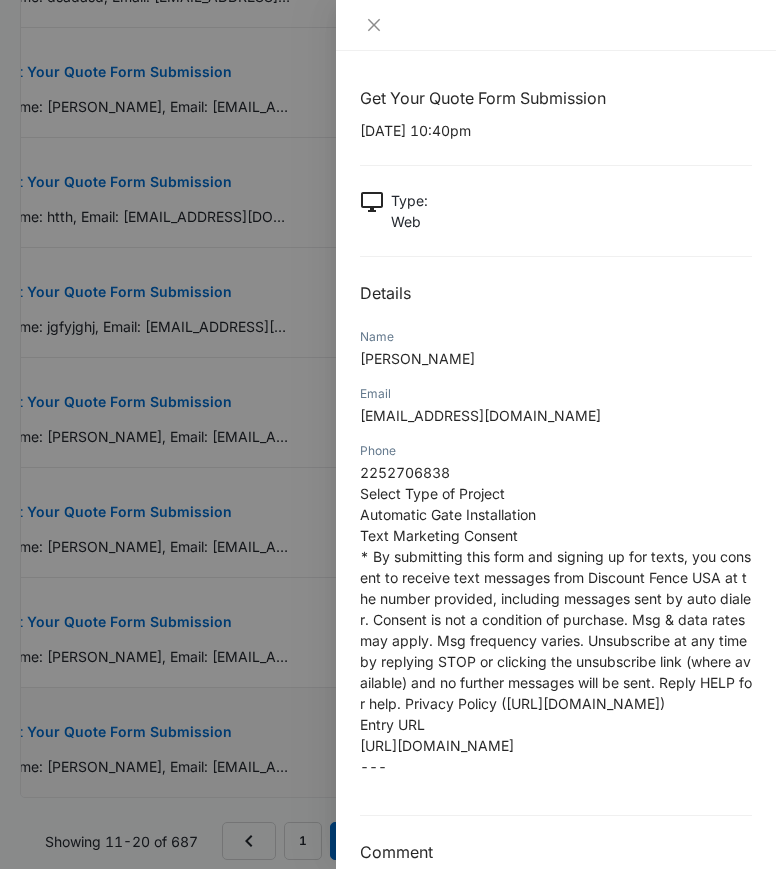 click at bounding box center [388, 434] 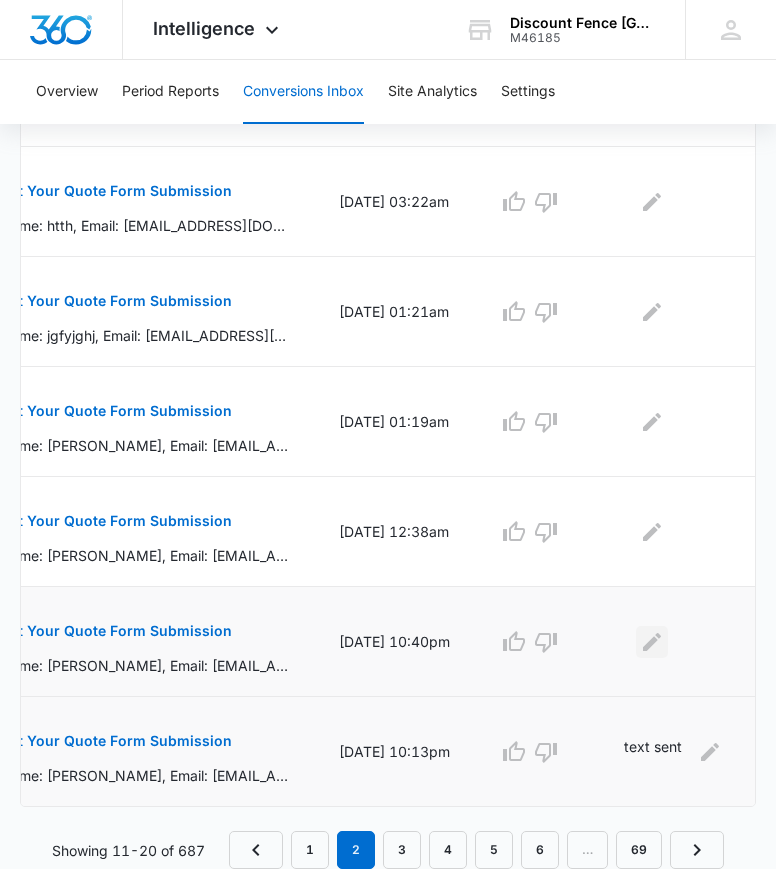 click 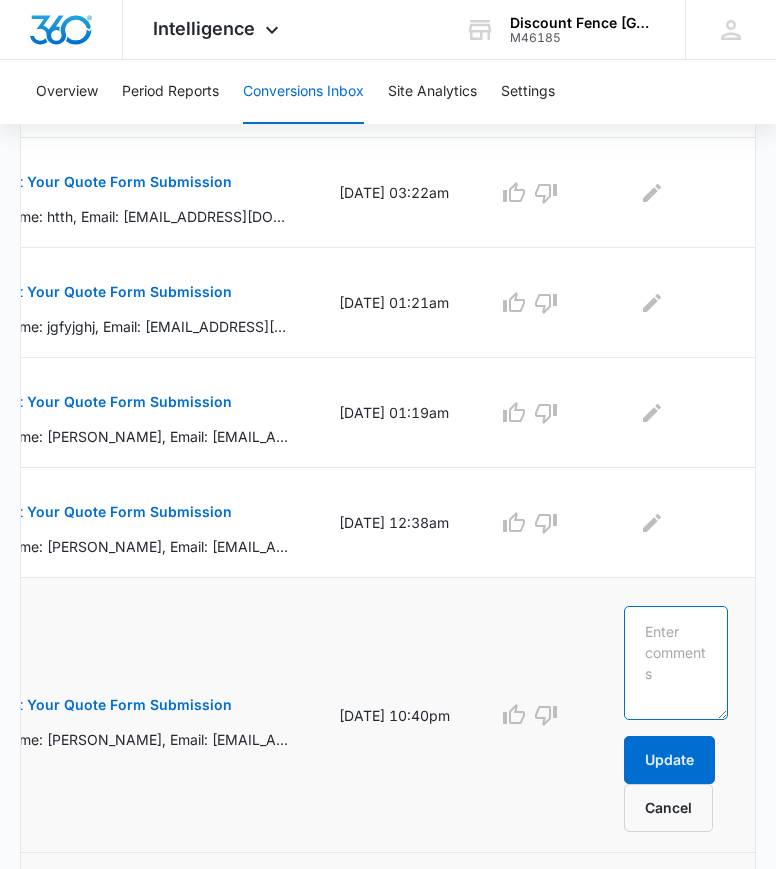 click at bounding box center (676, 663) 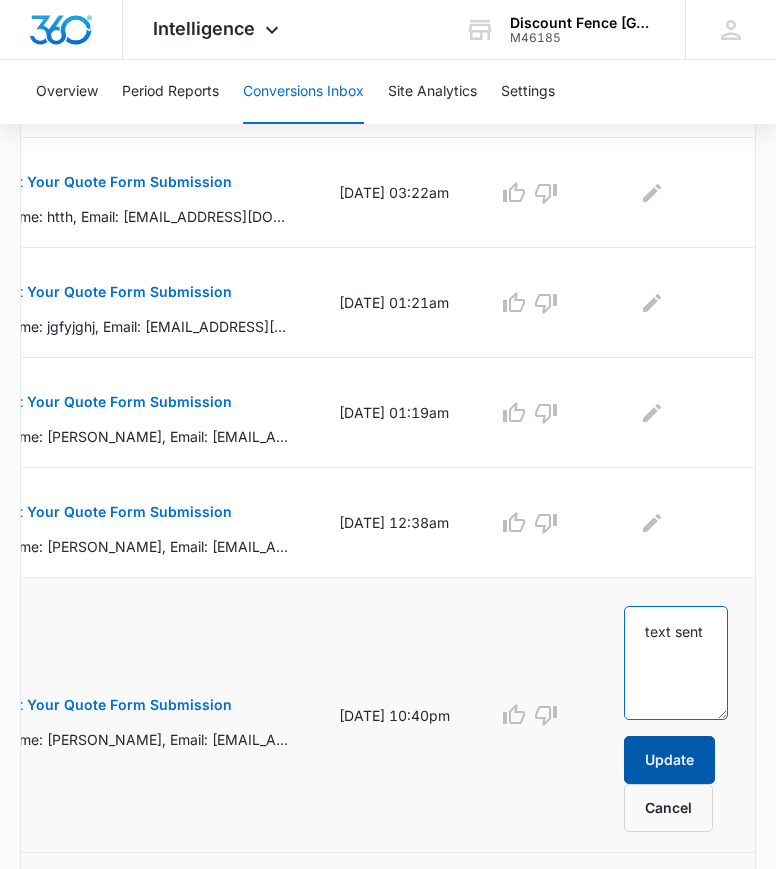 type on "text sent" 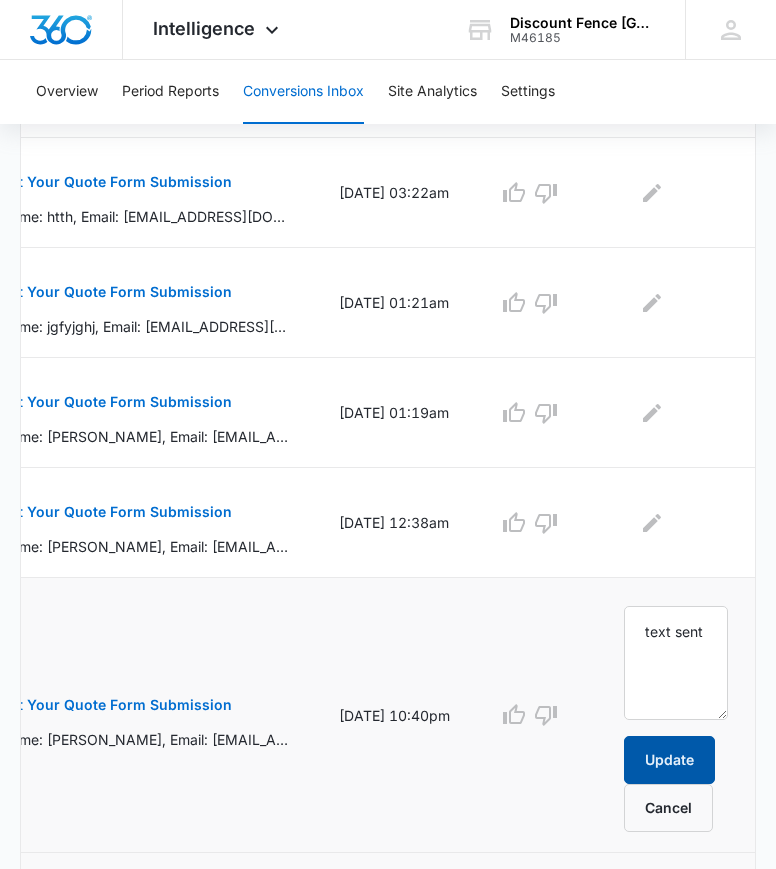 click on "Update" at bounding box center [669, 760] 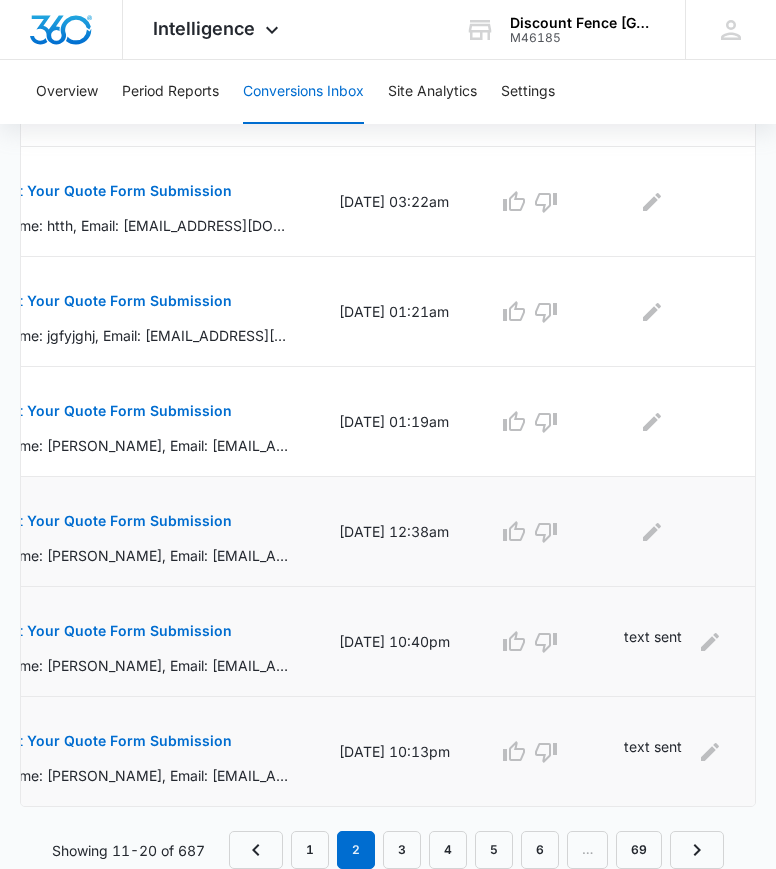 click on "Get Your Quote Form Submission" at bounding box center (116, 521) 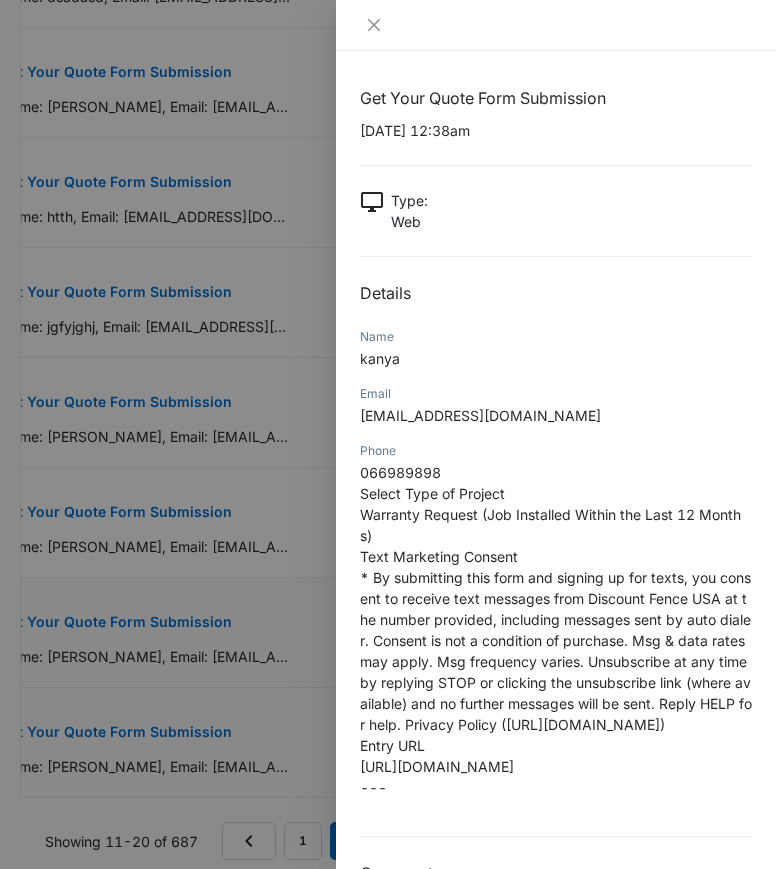 click at bounding box center (388, 434) 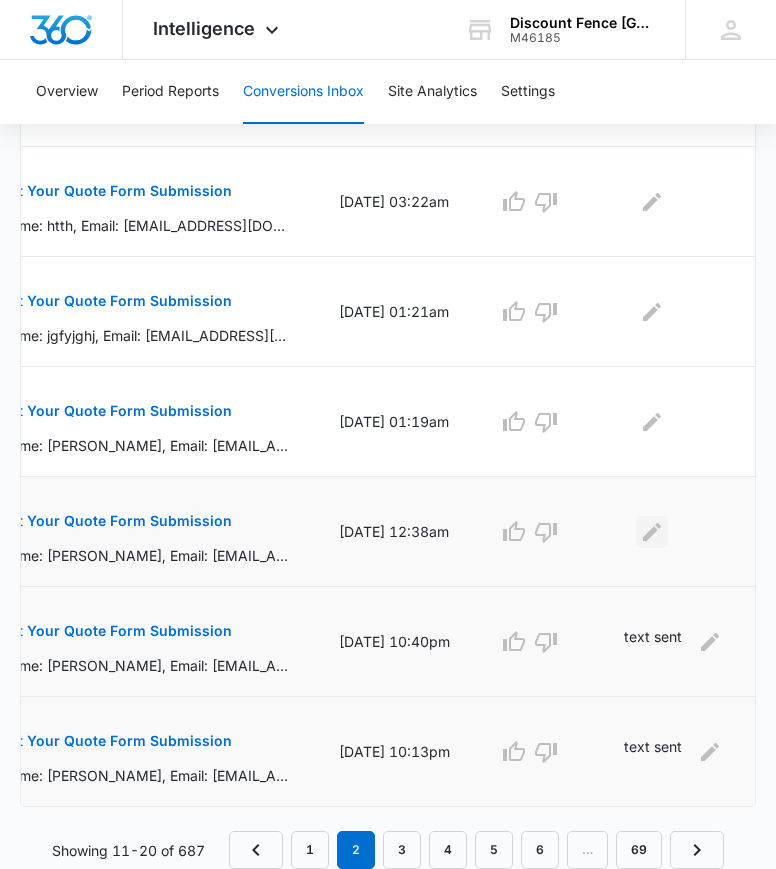 click 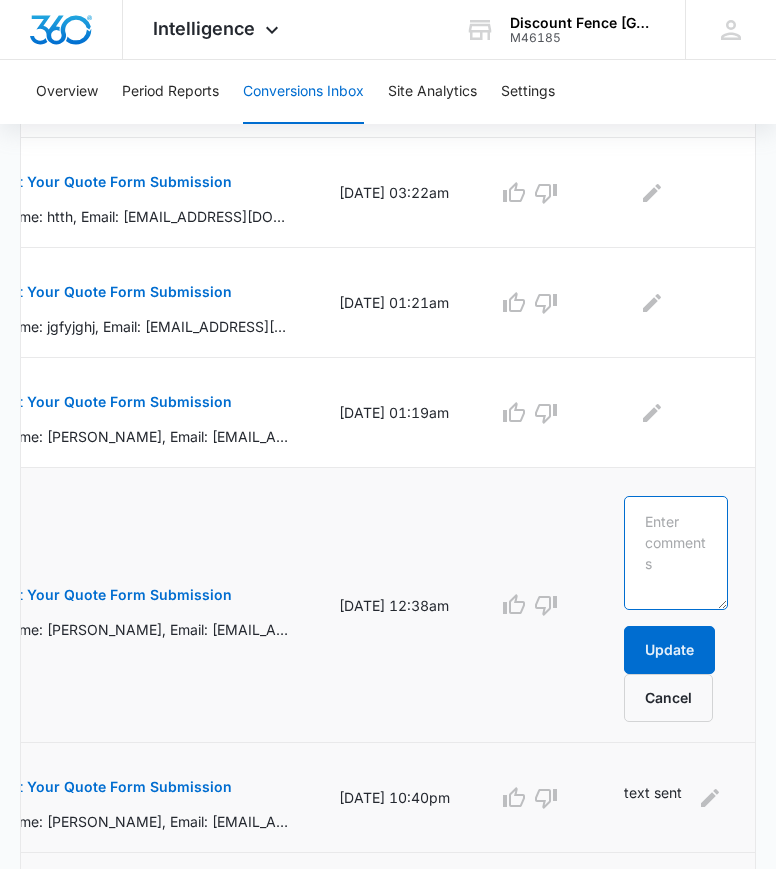 click at bounding box center [676, 553] 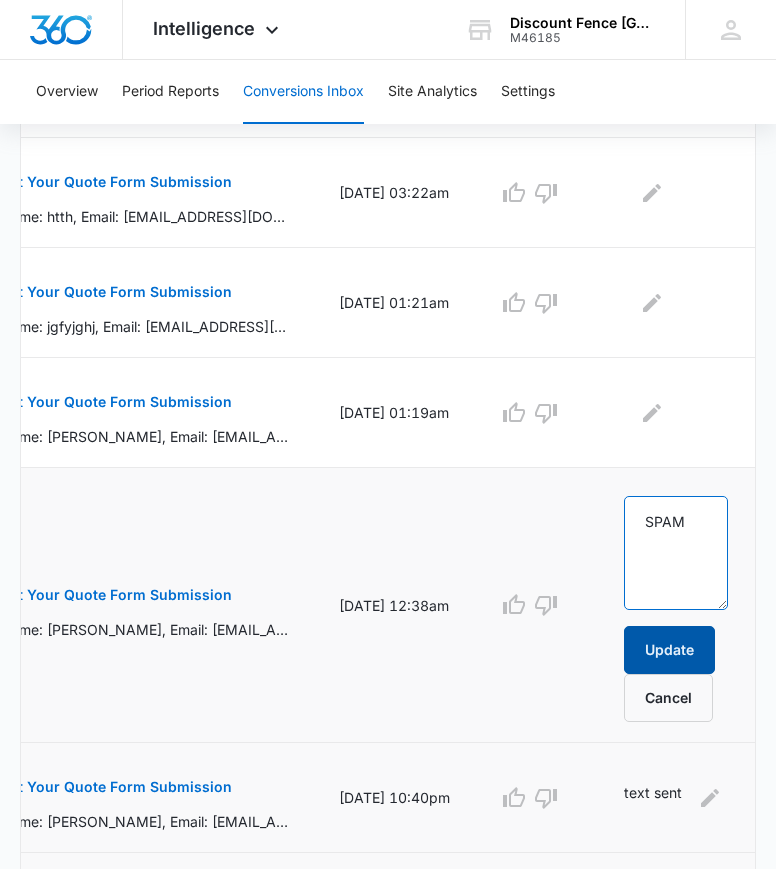 type on "SPAM" 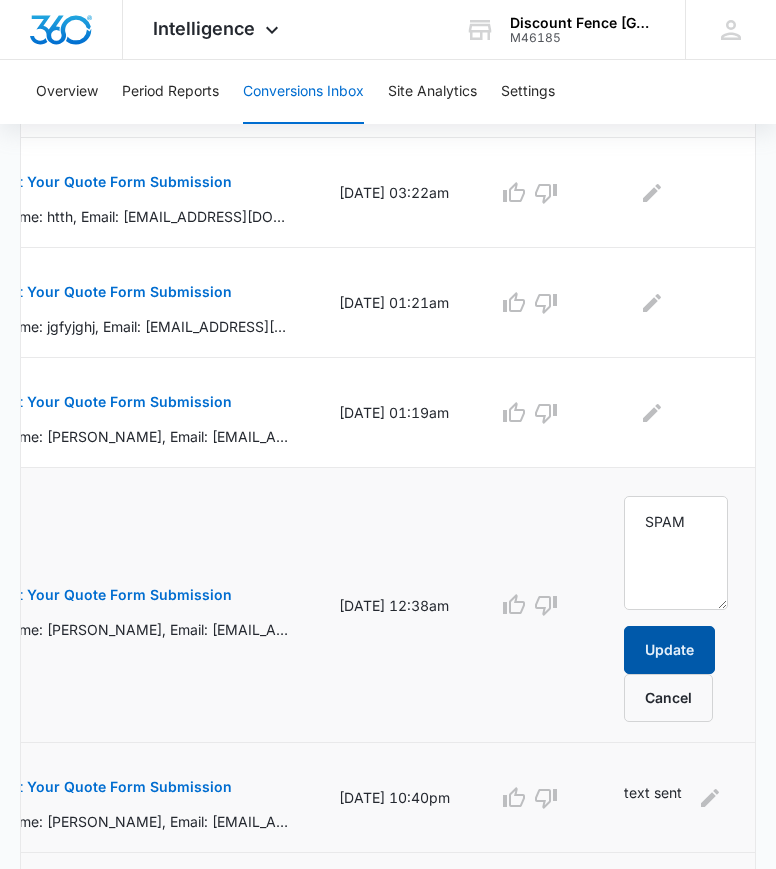 click on "Update" at bounding box center [669, 650] 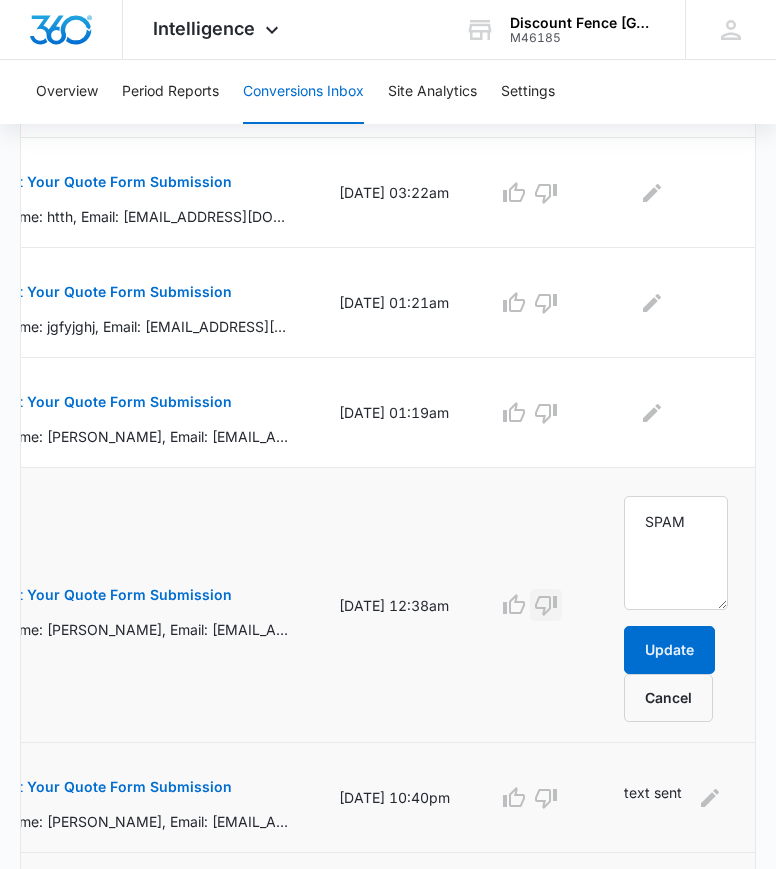 click 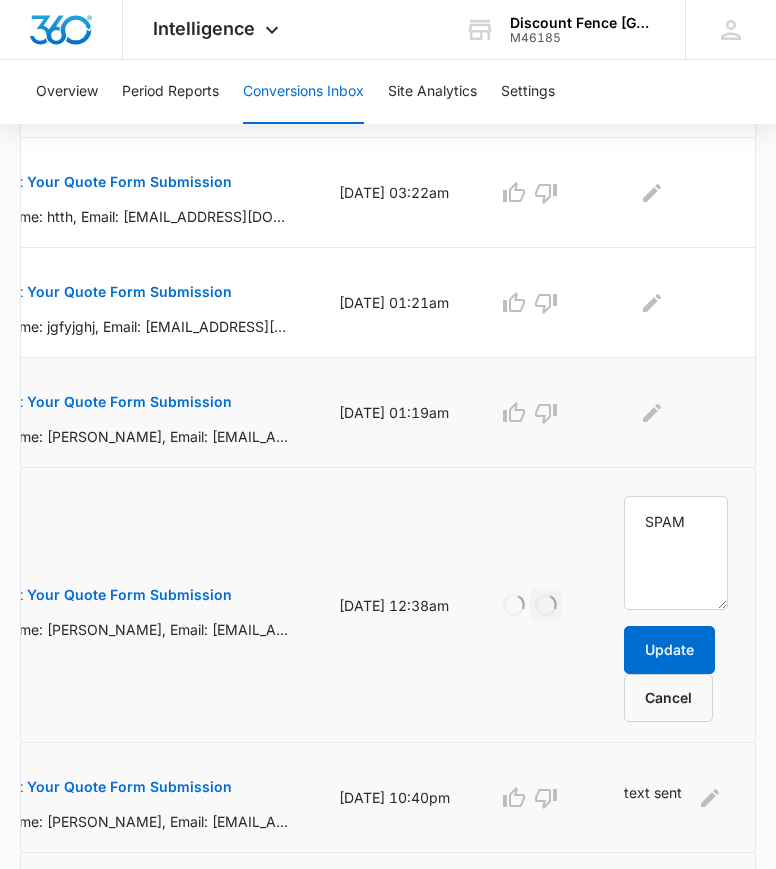 click on "Get Your Quote Form Submission" at bounding box center (116, 402) 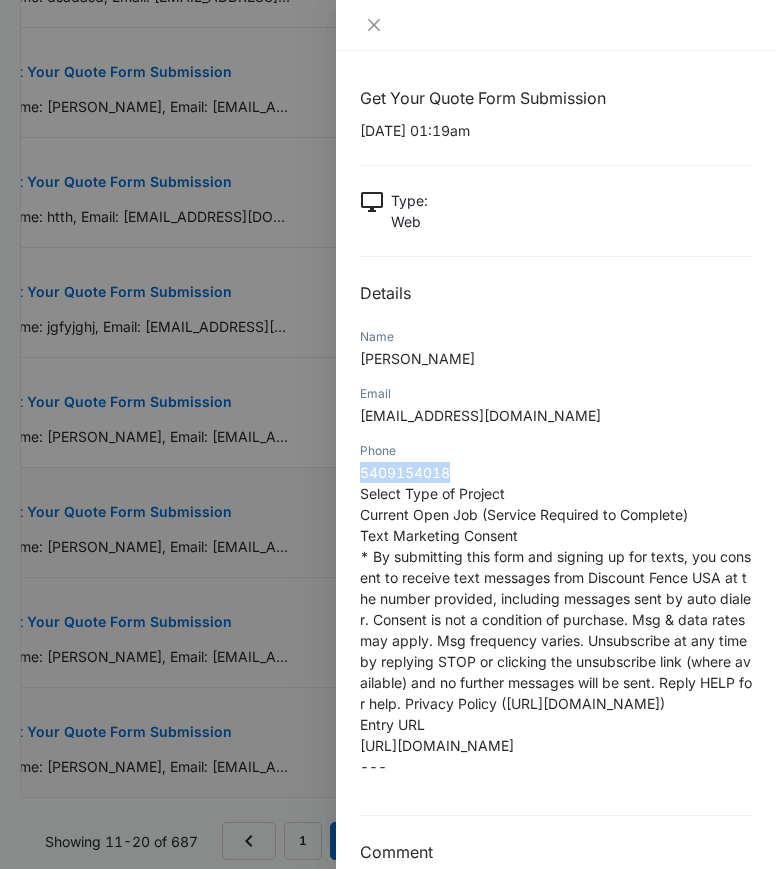 drag, startPoint x: 458, startPoint y: 469, endPoint x: 360, endPoint y: 475, distance: 98.1835 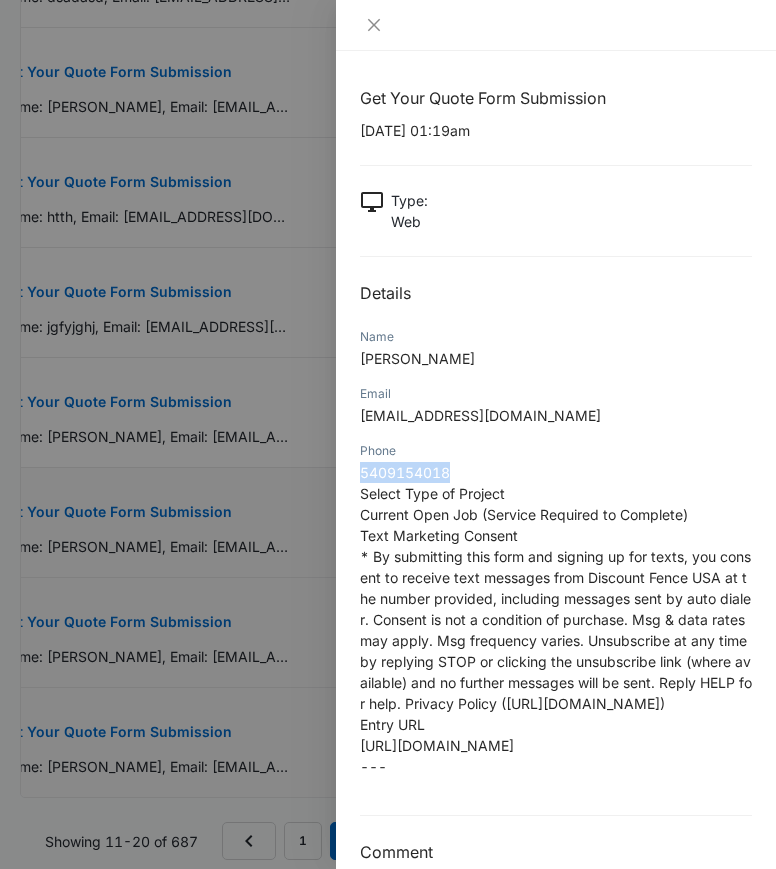 copy on "5409154018" 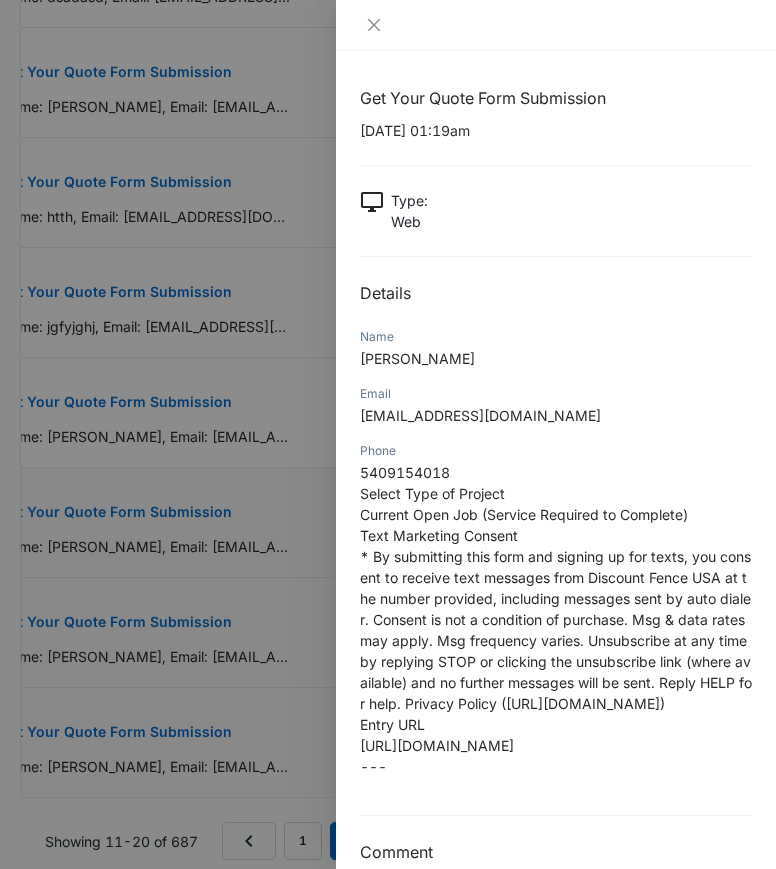 click on "Get Your Quote Form Submission [DATE] 01:19am Type : Web Details Name [PERSON_NAME] Email [EMAIL_ADDRESS][DOMAIN_NAME] Phone [PHONE_NUMBER] Select Type of Project Current Open Job (Service Required to Complete) Text Marketing Consent * By submitting this form and signing up for texts, you consent to receive text messages from Discount Fence USA at the number provided, including messages sent by auto dialer. Consent is not a condition of purchase. Msg & data rates may apply. Msg frequency varies. Unsubscribe at any time by replying STOP or clicking the unsubscribe link (where available) and no further messages will be sent. Reply HELP for help. Privacy Policy ([URL][DOMAIN_NAME]) Entry URL --- Comment" at bounding box center [556, 475] 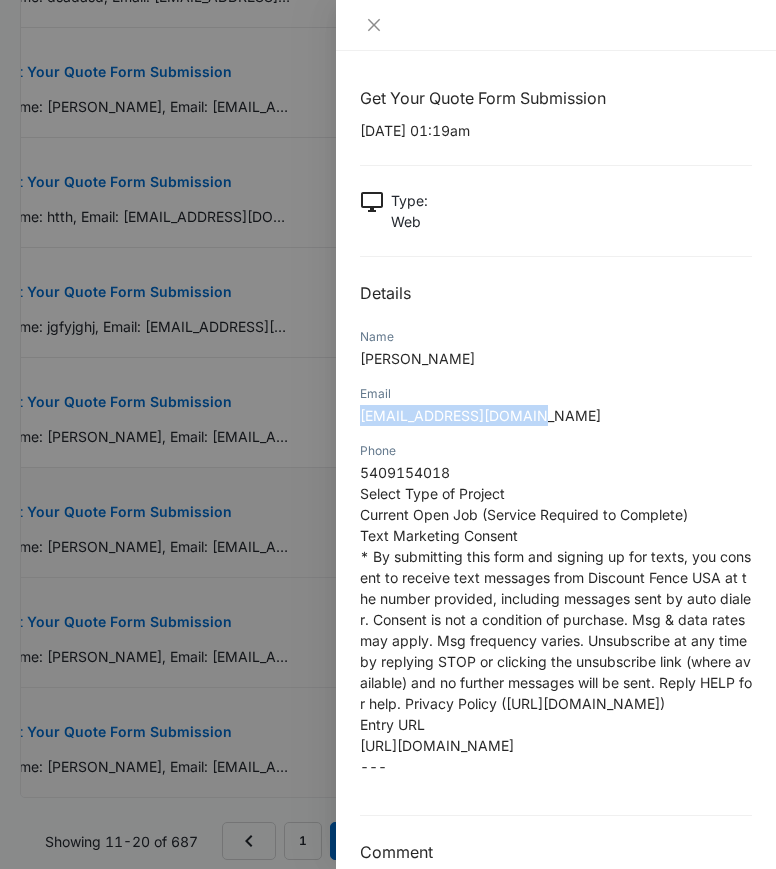 drag, startPoint x: 537, startPoint y: 413, endPoint x: 362, endPoint y: 419, distance: 175.10283 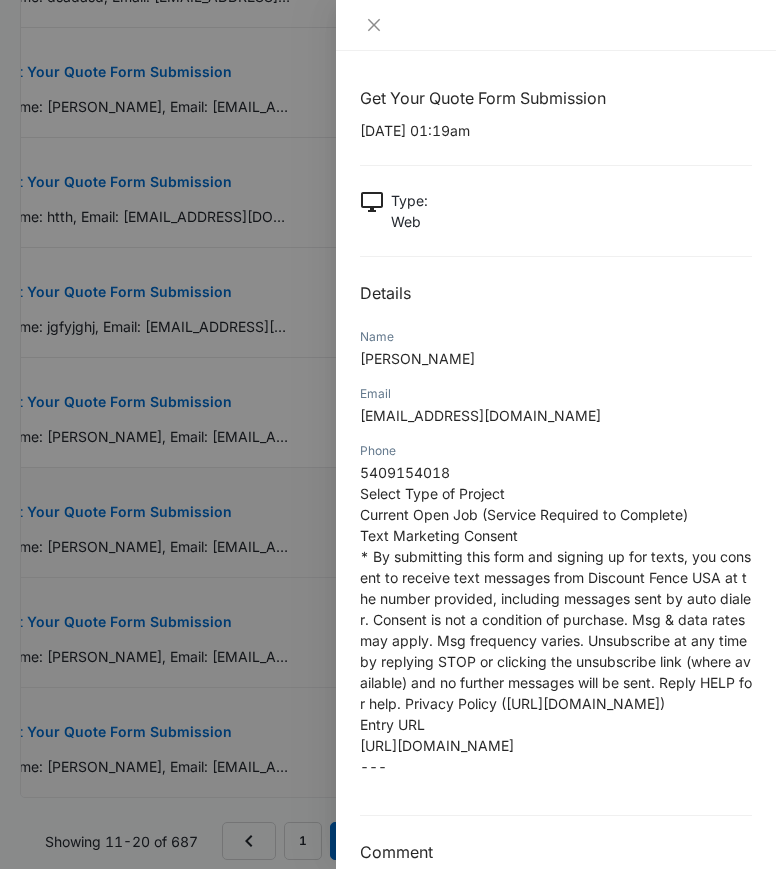 click on "Get Your Quote Form Submission [DATE] 01:19am Type : Web Details Name [PERSON_NAME] Email [EMAIL_ADDRESS][DOMAIN_NAME] Phone [PHONE_NUMBER] Select Type of Project Current Open Job (Service Required to Complete) Text Marketing Consent * By submitting this form and signing up for texts, you consent to receive text messages from Discount Fence USA at the number provided, including messages sent by auto dialer. Consent is not a condition of purchase. Msg & data rates may apply. Msg frequency varies. Unsubscribe at any time by replying STOP or clicking the unsubscribe link (where available) and no further messages will be sent. Reply HELP for help. Privacy Policy ([URL][DOMAIN_NAME]) Entry URL --- Comment" at bounding box center [556, 475] 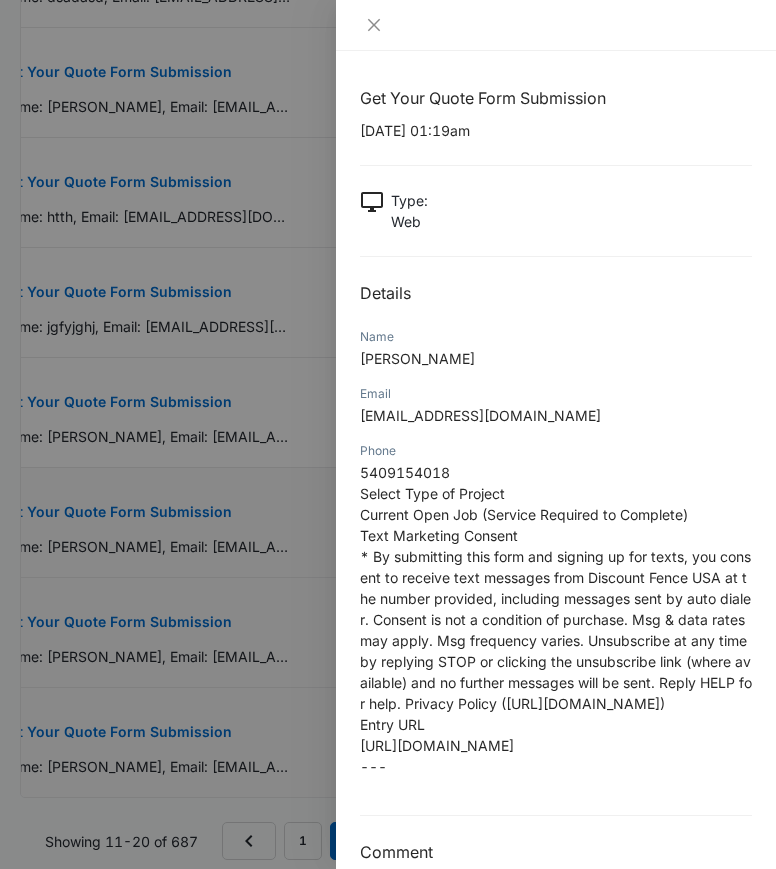 click on "Details" at bounding box center (556, 293) 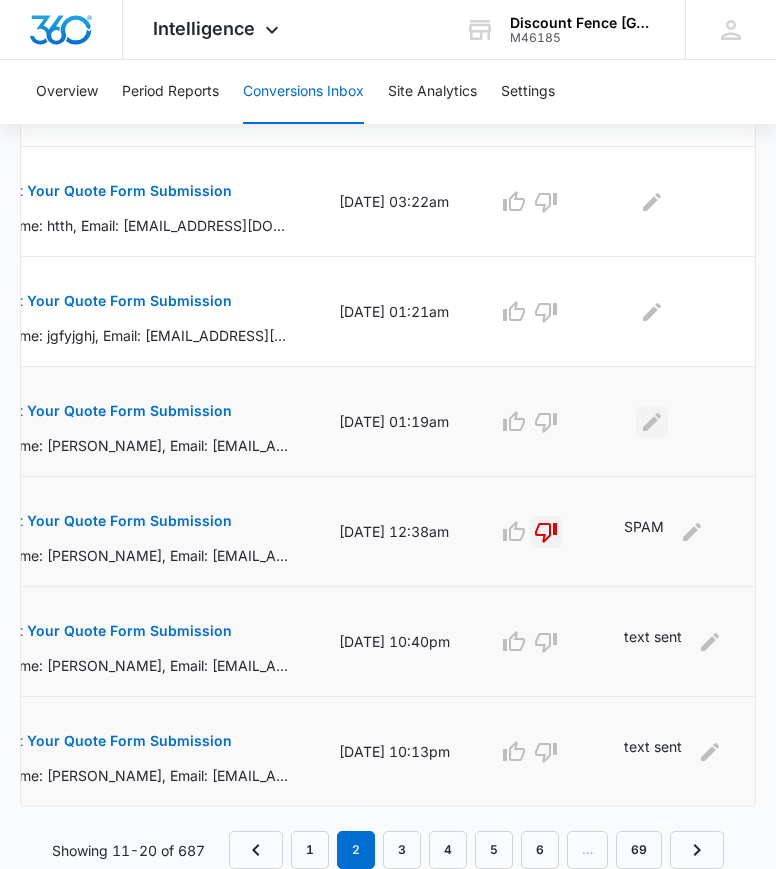 click 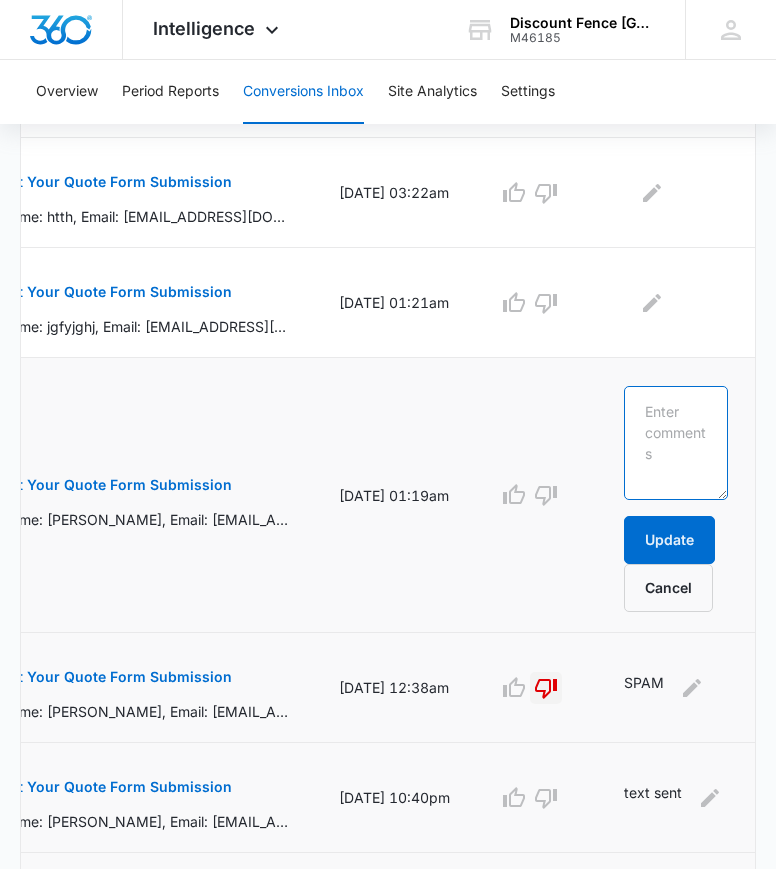 click at bounding box center [676, 443] 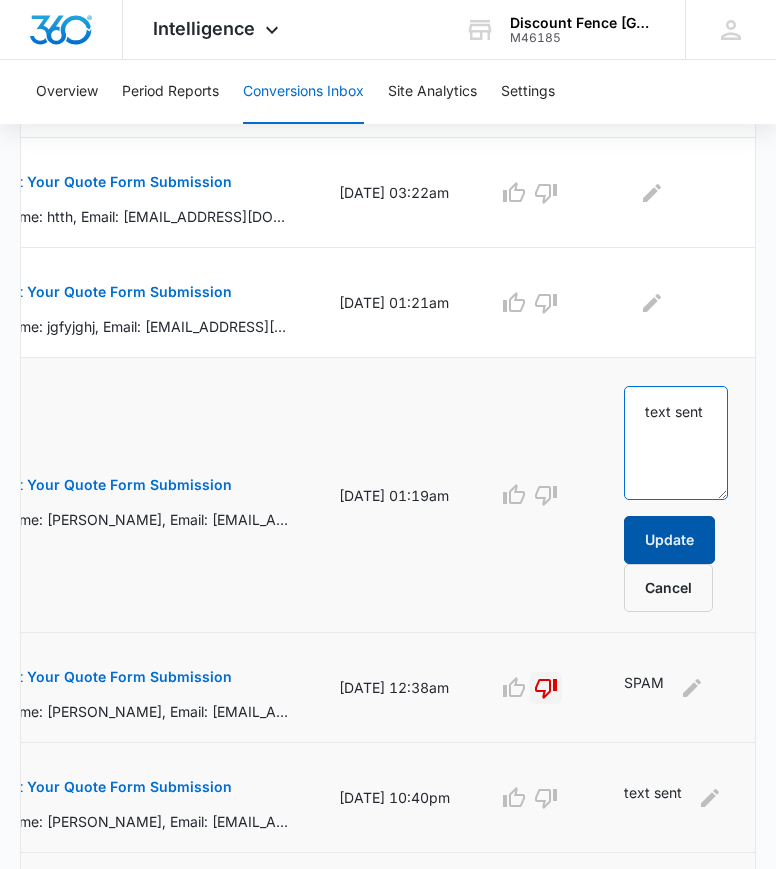 type on "text sent" 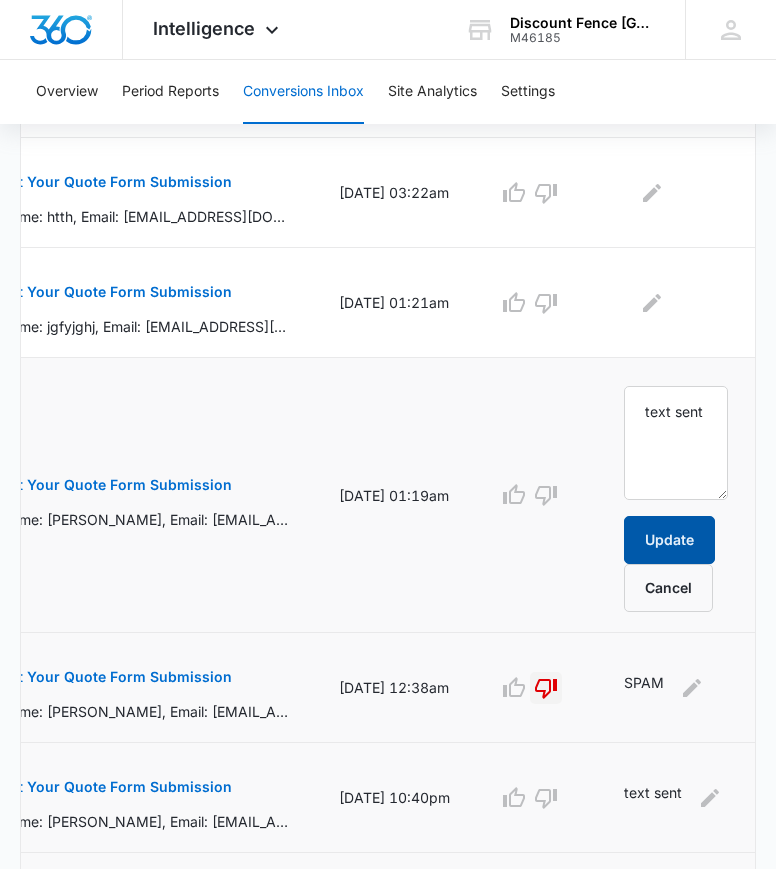 click on "Update" at bounding box center (669, 540) 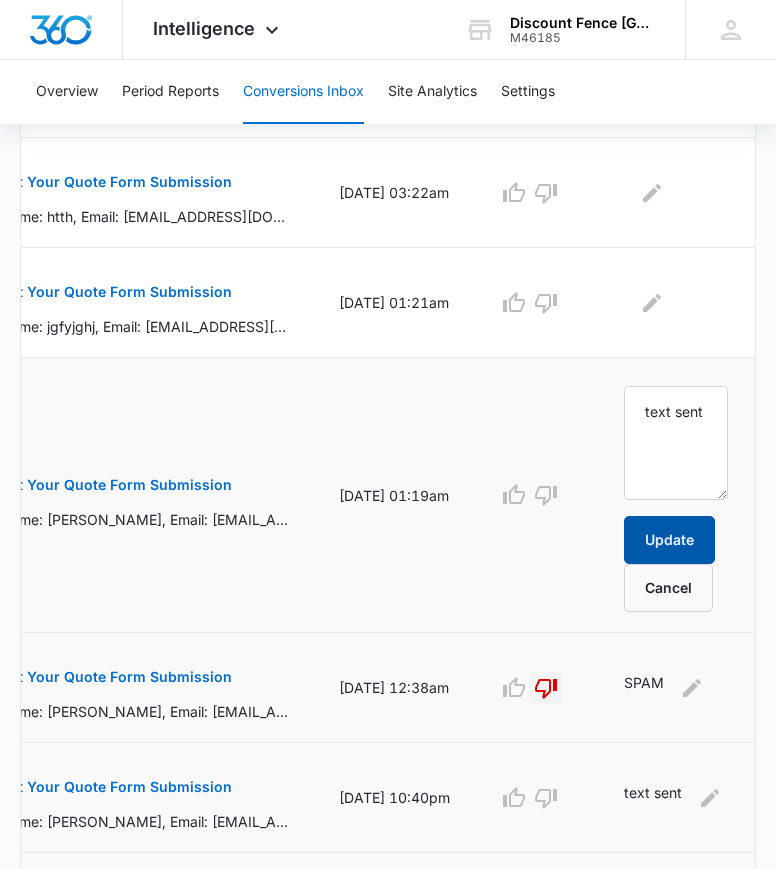 click on "Update" at bounding box center (669, 540) 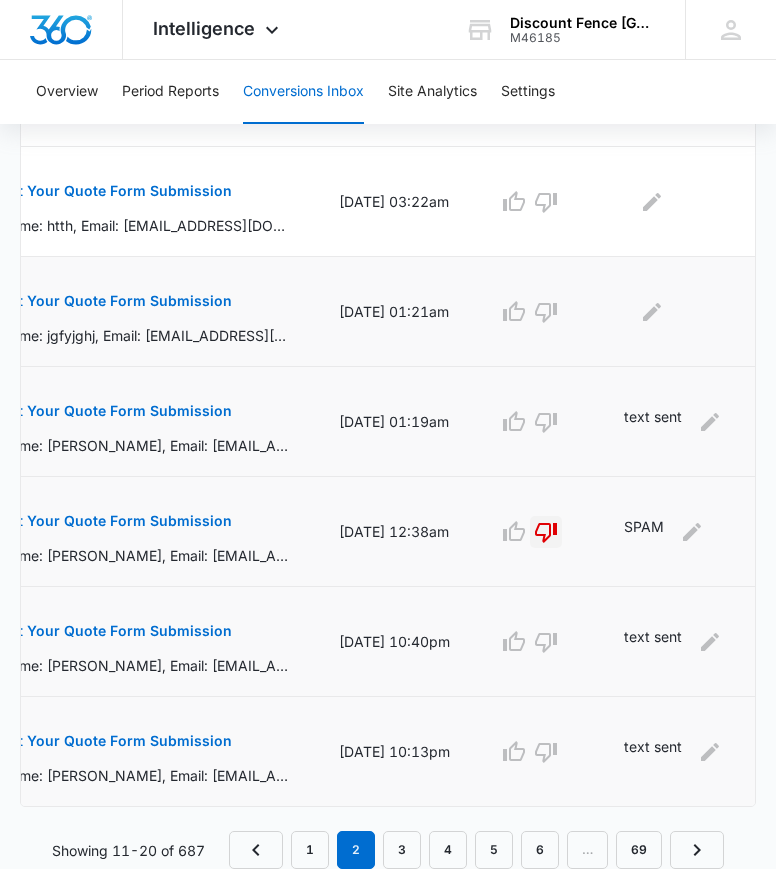 click on "Get Your Quote Form Submission Name: jgfyjghj, Email: [EMAIL_ADDRESS][DOMAIN_NAME], Phone: [PHONE_NUMBER]
Select Type of Project
Automatic Gate Installation
Text Marketing Consent
* By submitting this form and signing up for texts, you consent to receive text messages from Discount Fence USA at the number provided, including messages sent by auto dialer. Consent is not a condition of purchase. Msg & data rates may apply. Msg frequency varies. Unsubscribe at any time by replying STOP or clicking the unsubscribe link (where available) and no further messages will be sent. Reply HELP for help. Privacy Policy ([URL][DOMAIN_NAME])
Entry URL
[URL][DOMAIN_NAME]
---" at bounding box center (145, 311) 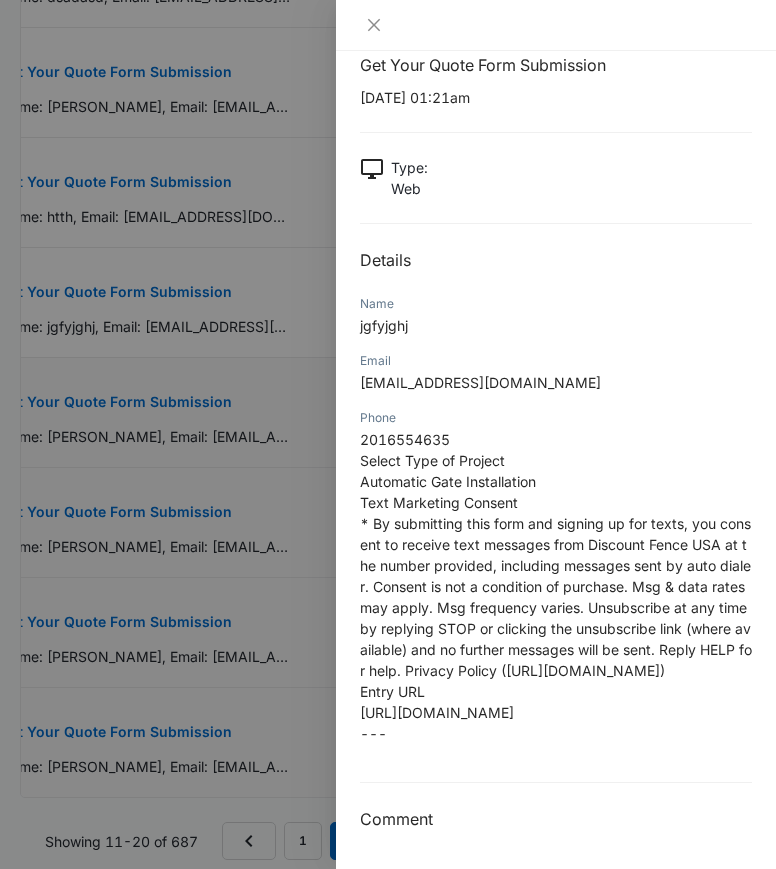 scroll, scrollTop: 0, scrollLeft: 0, axis: both 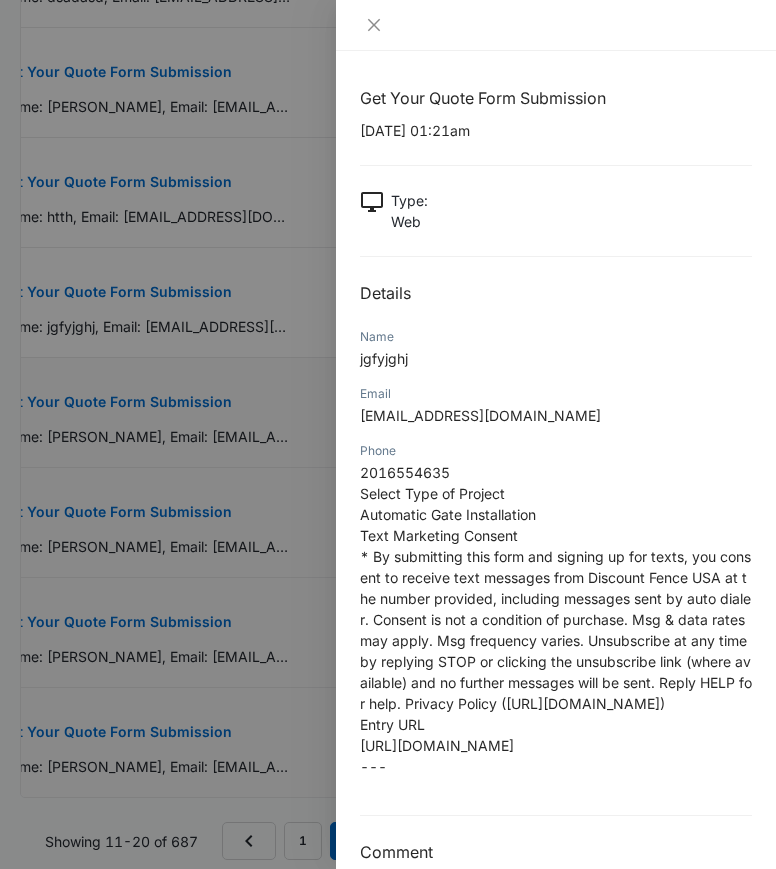 click at bounding box center (388, 434) 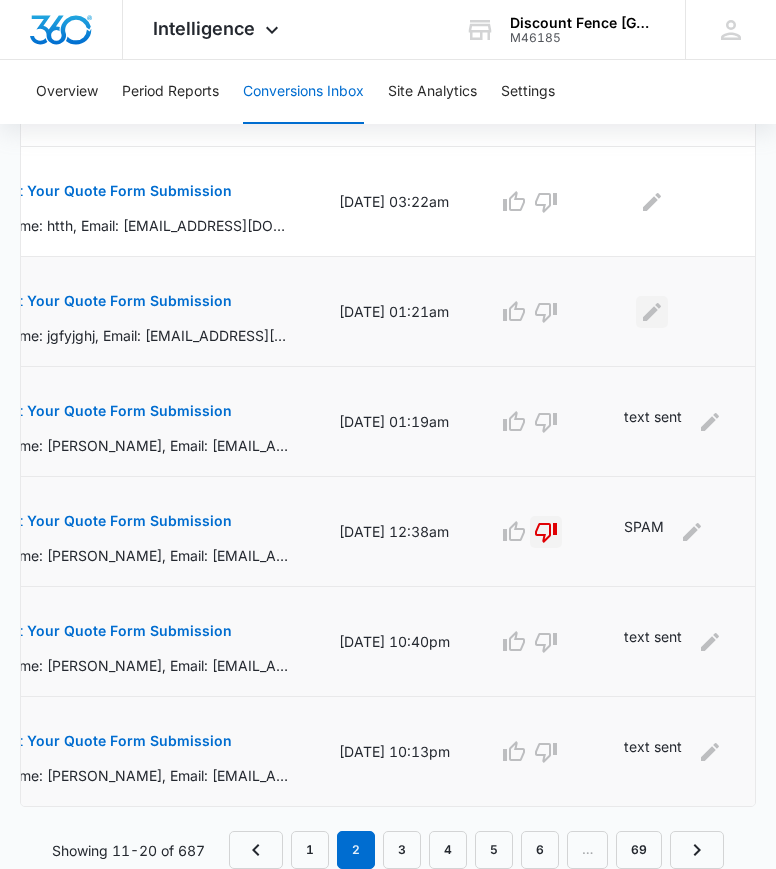 click 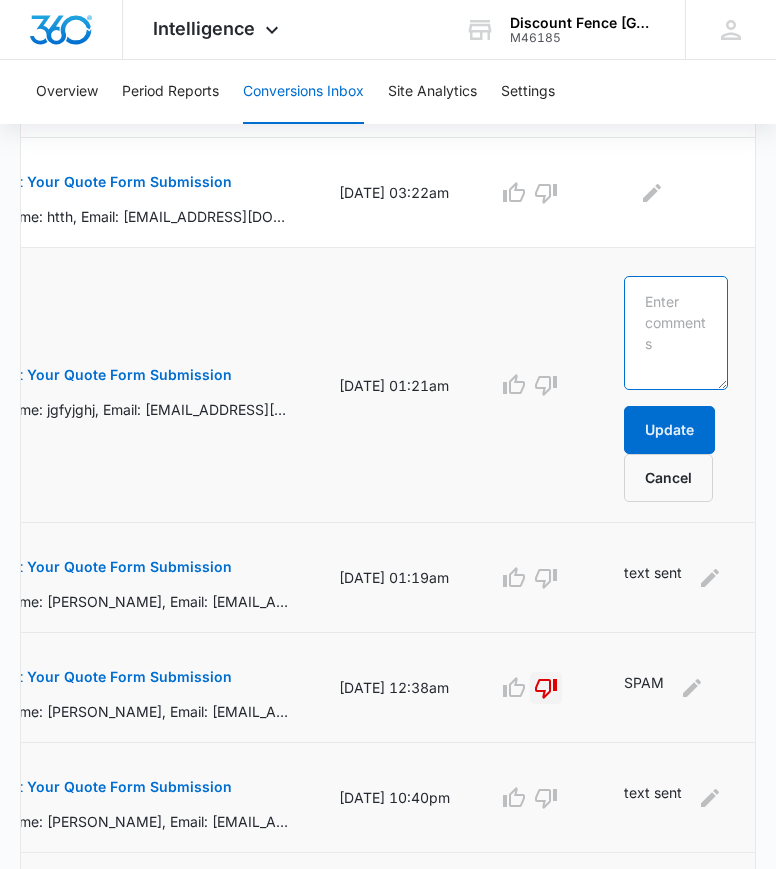 click at bounding box center [676, 333] 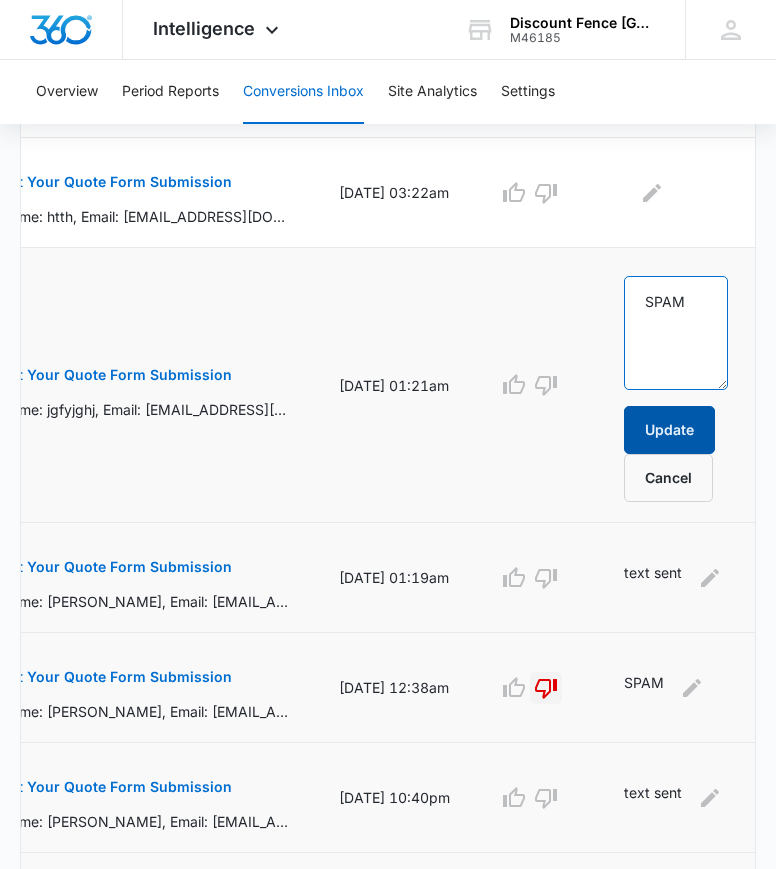 type on "SPAM" 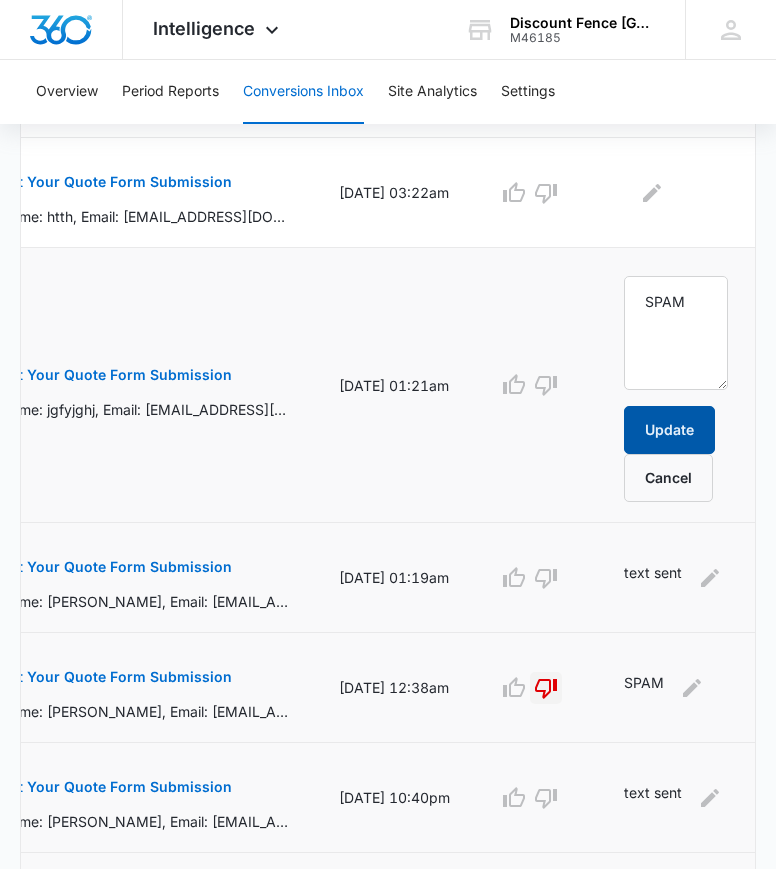 click on "Update" at bounding box center [669, 430] 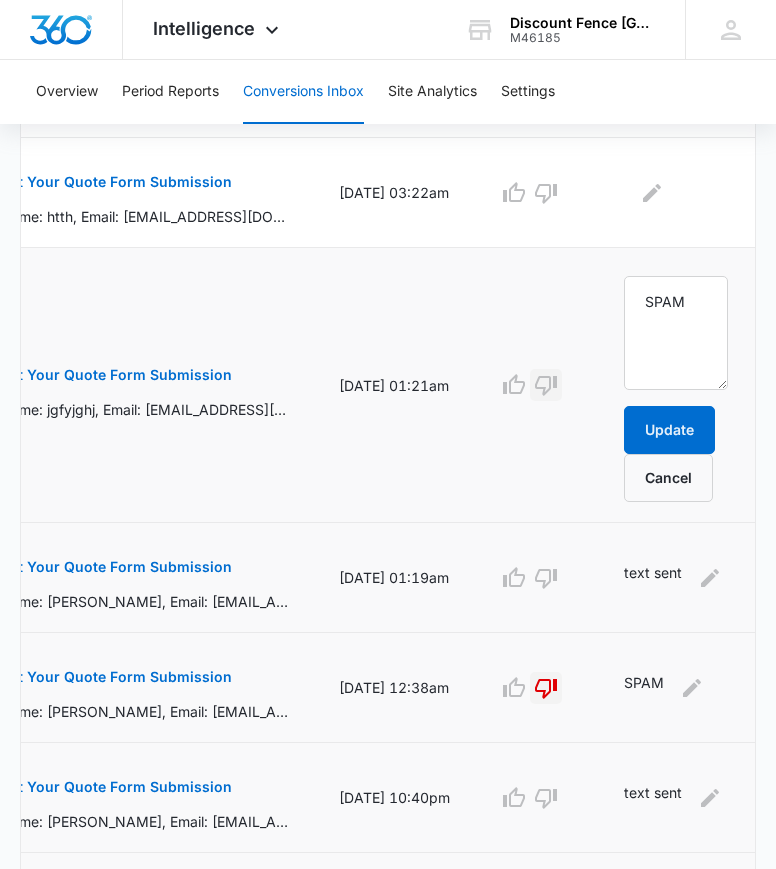 click 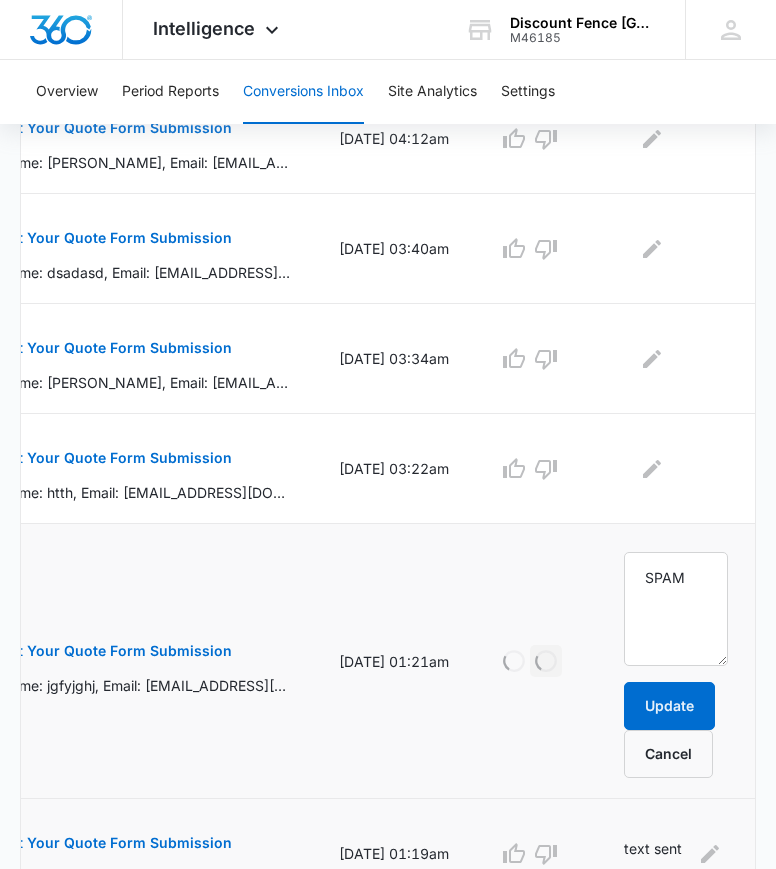 scroll, scrollTop: 1371, scrollLeft: 0, axis: vertical 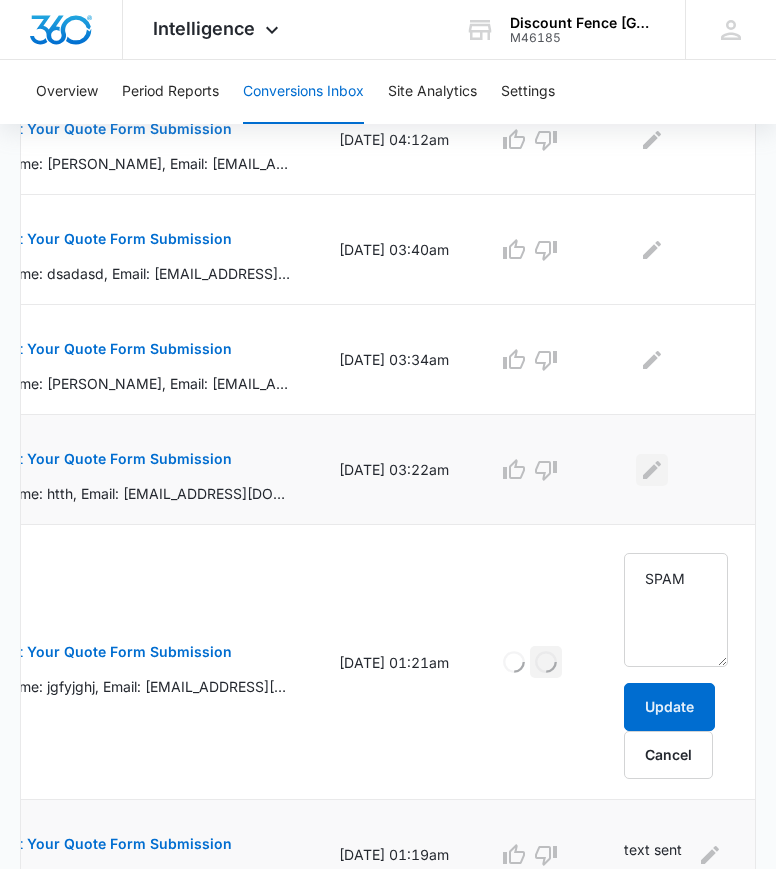 click 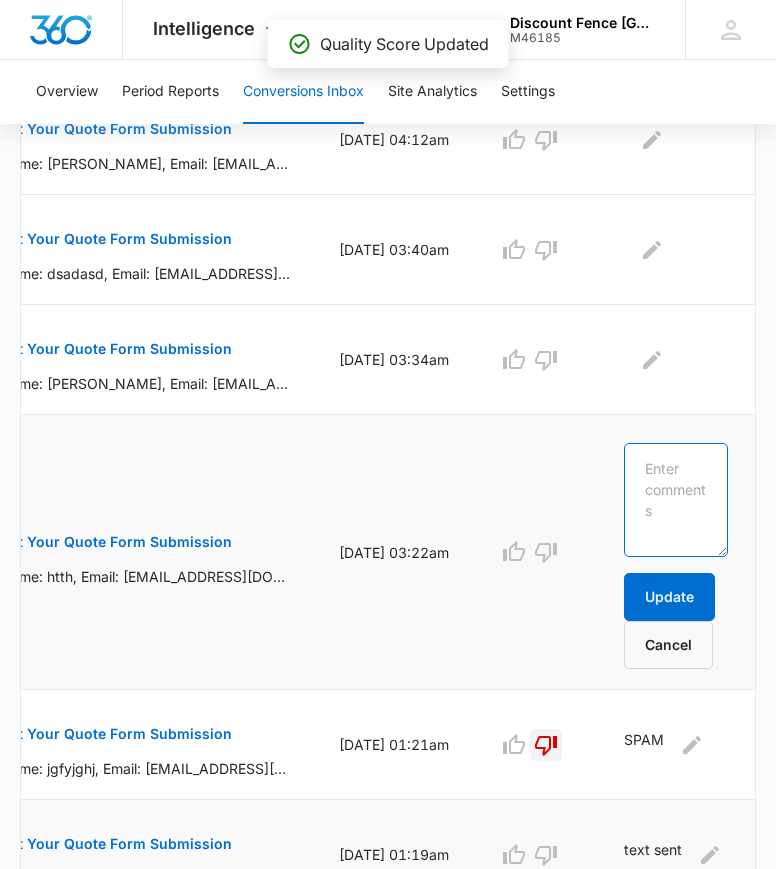 click at bounding box center (676, 500) 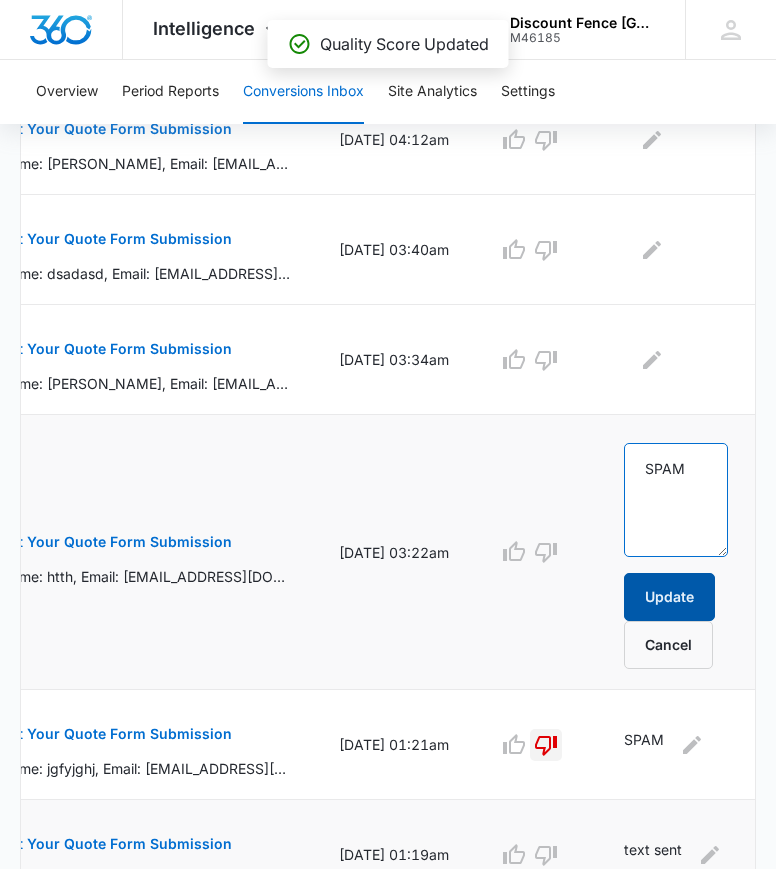 type on "SPAM" 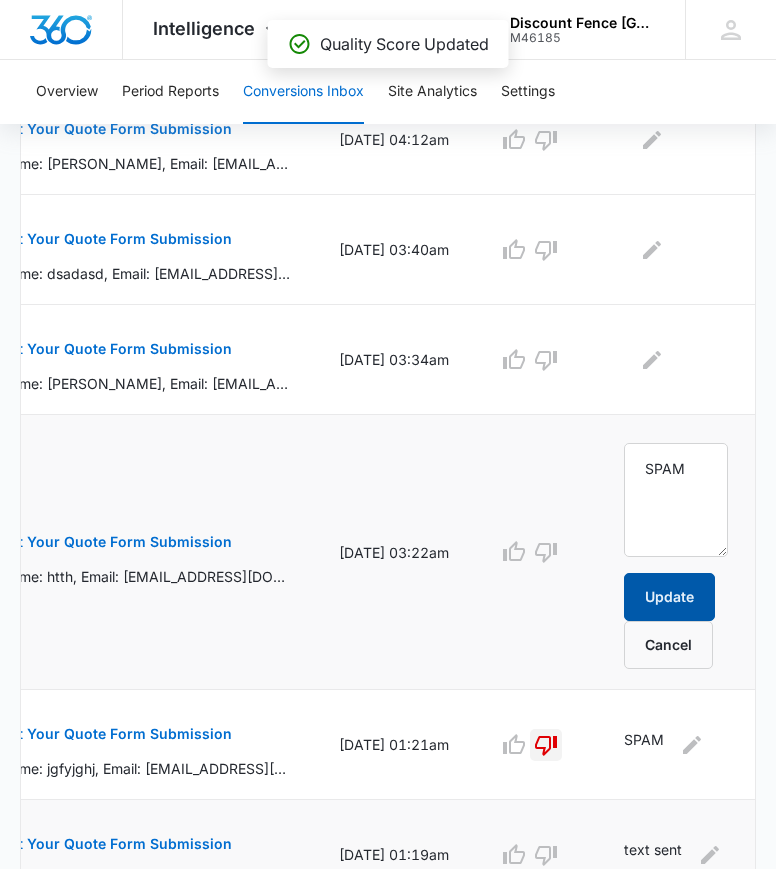 click on "Update" at bounding box center (669, 597) 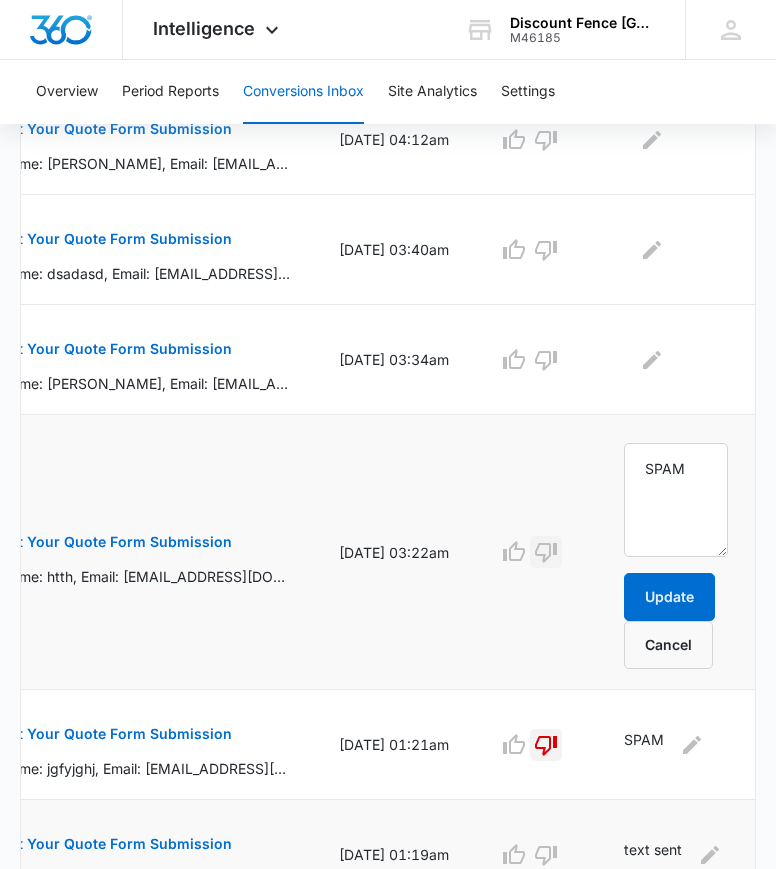 click 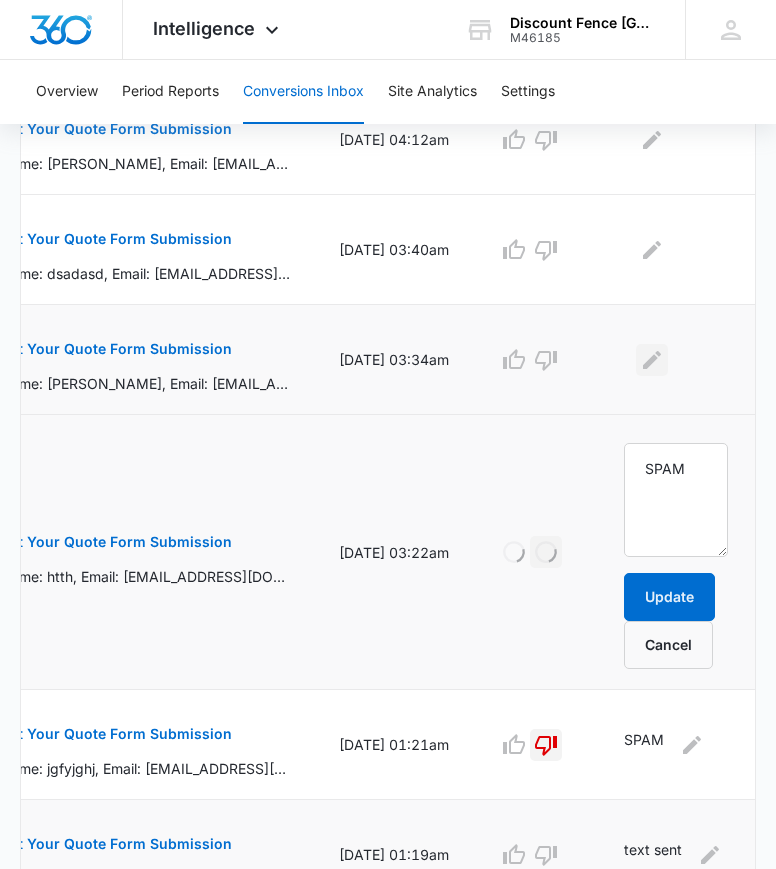 click 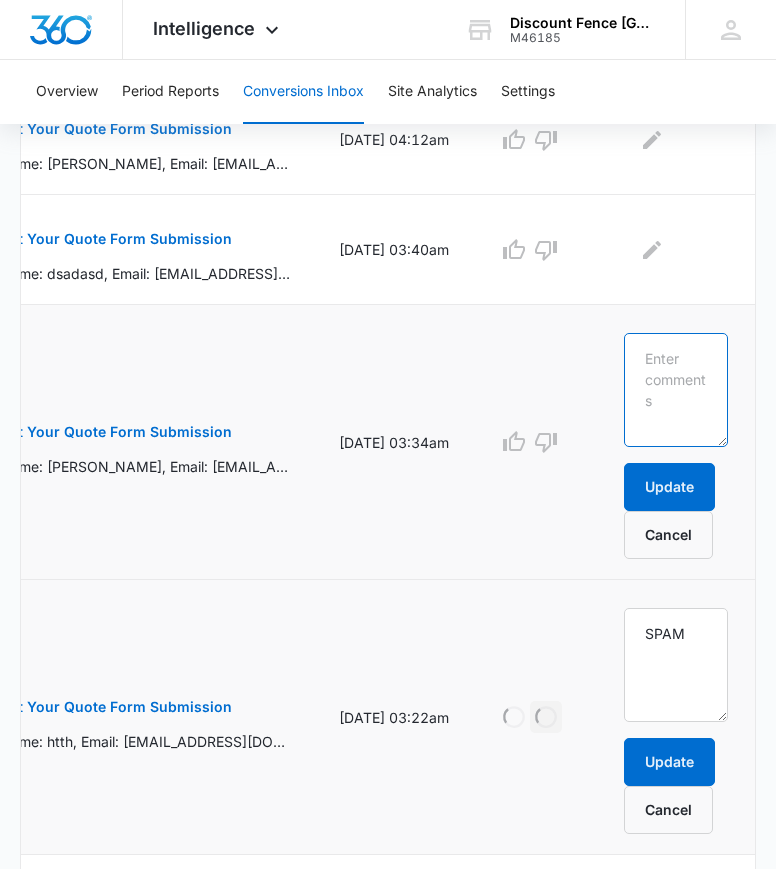 click at bounding box center [676, 390] 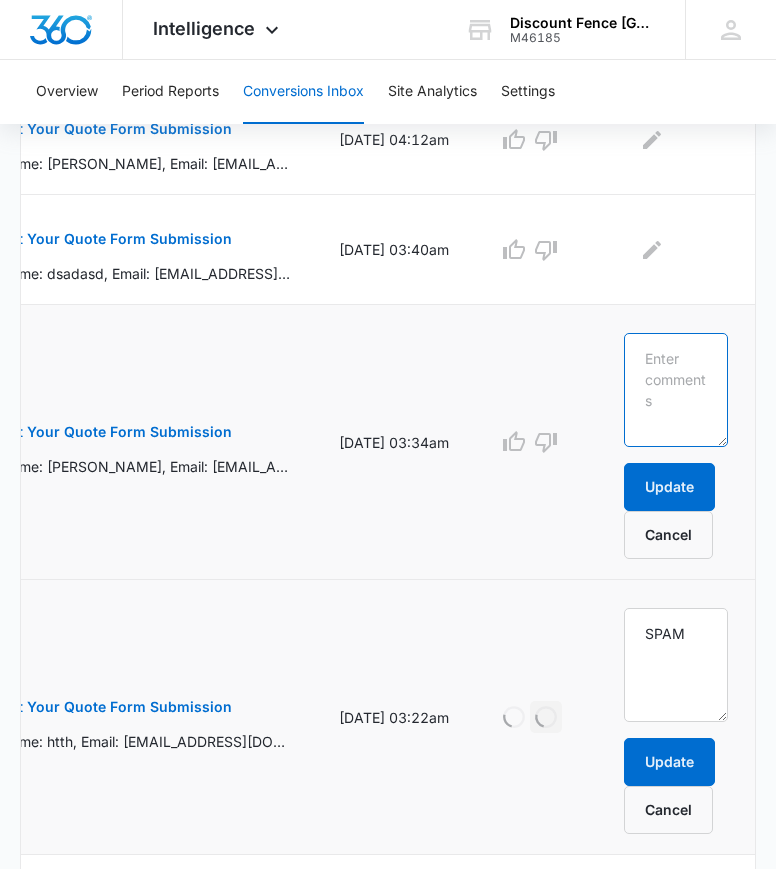 type on "P" 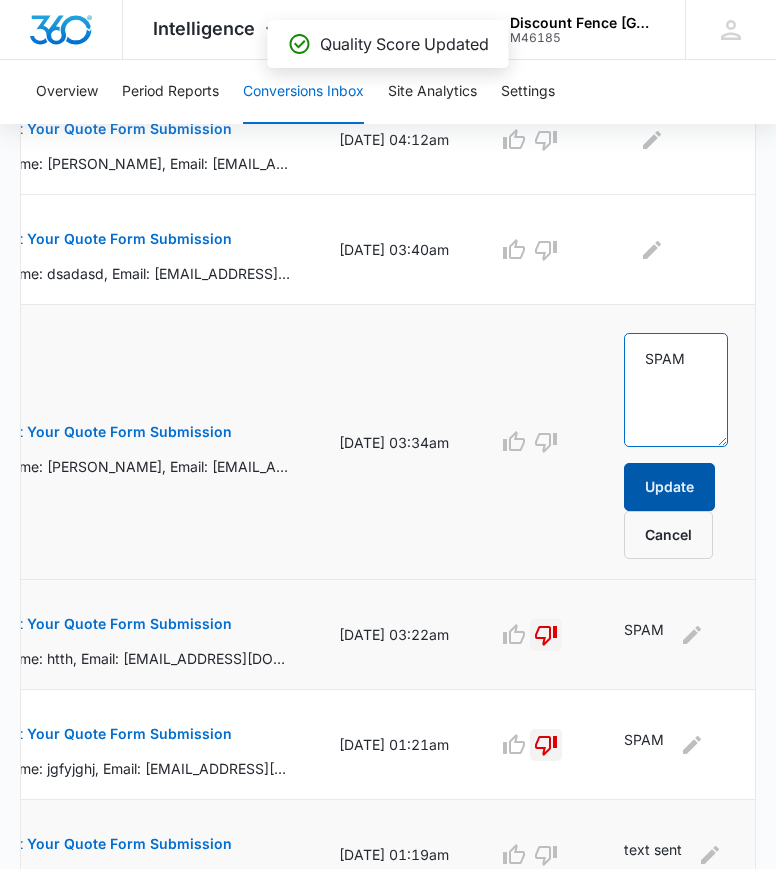 type on "SPAM" 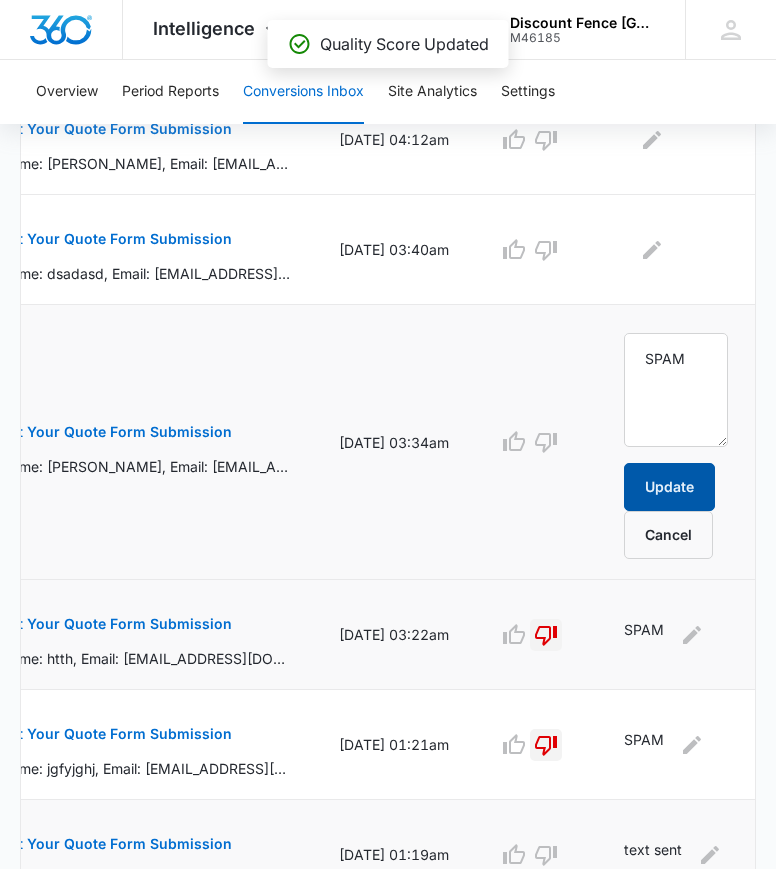 click on "Update" at bounding box center (669, 487) 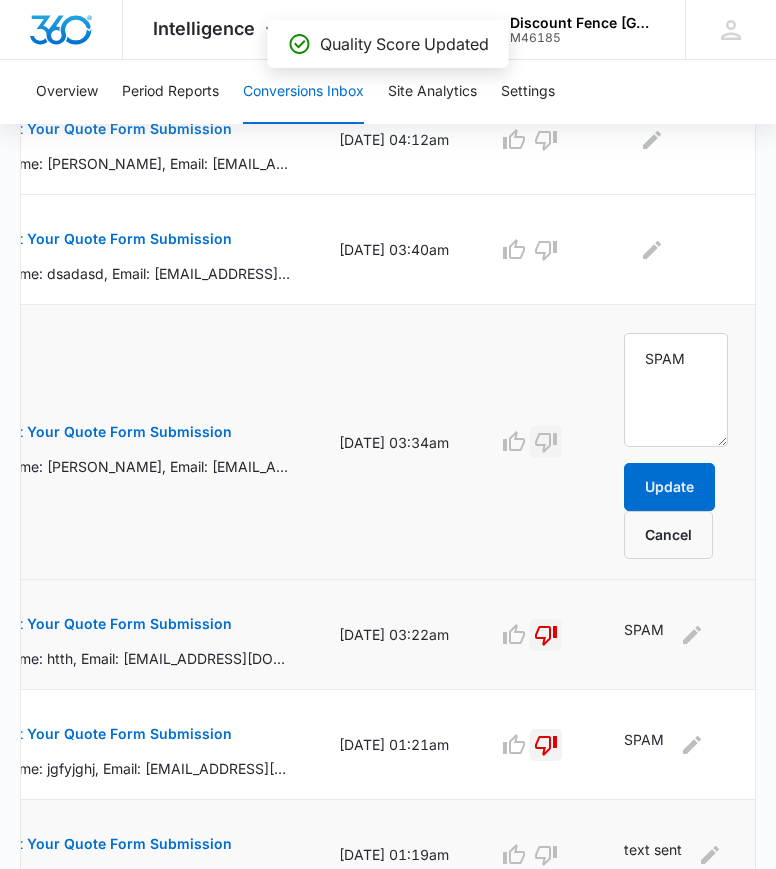 click 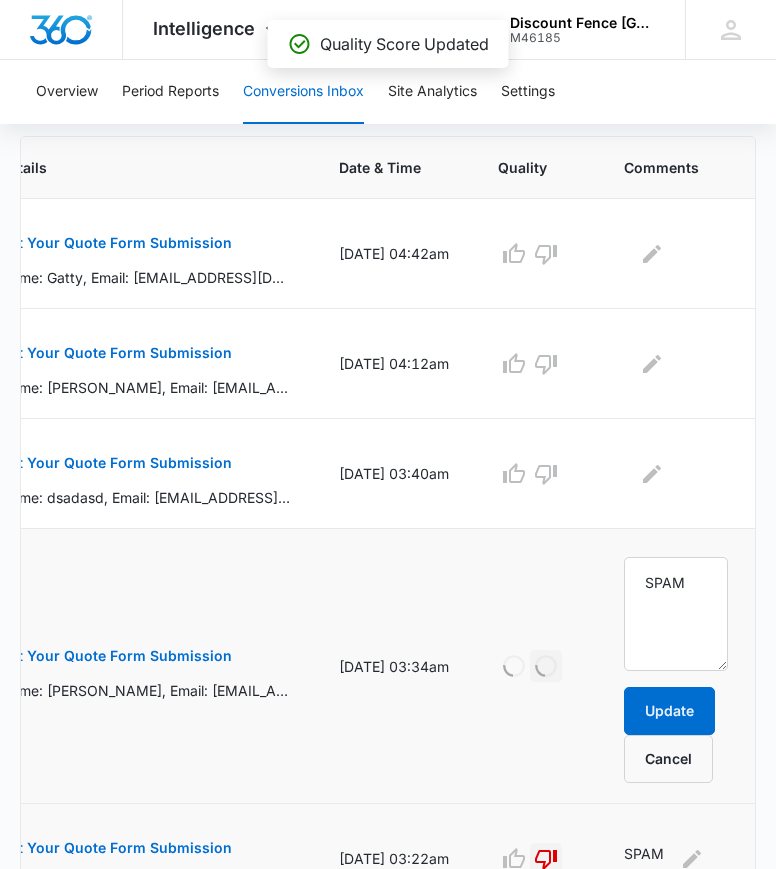 scroll, scrollTop: 1140, scrollLeft: 0, axis: vertical 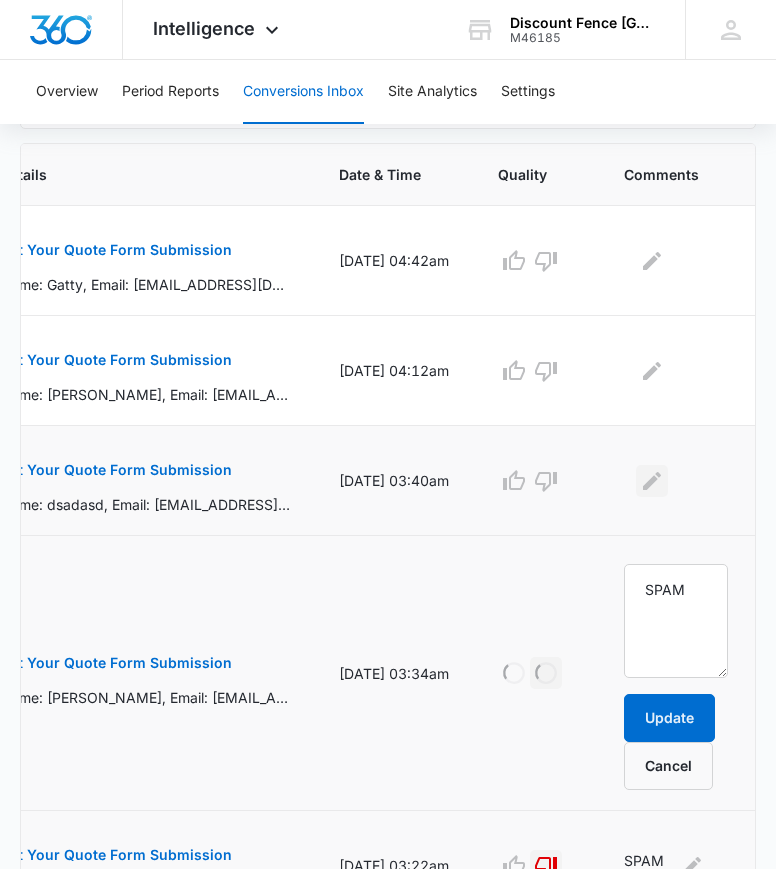 click 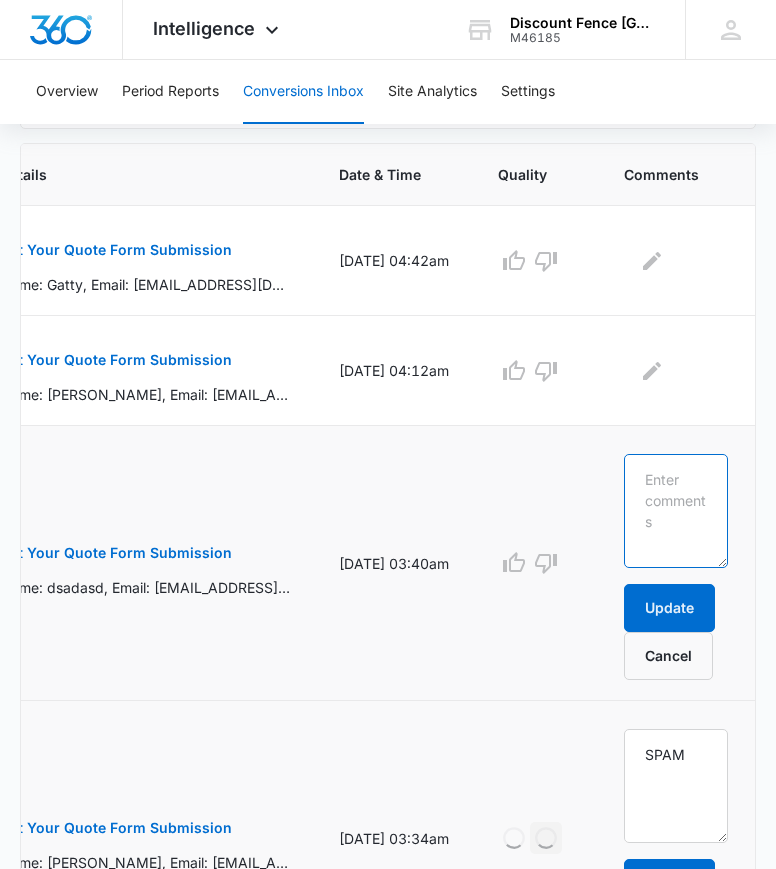 click at bounding box center [676, 511] 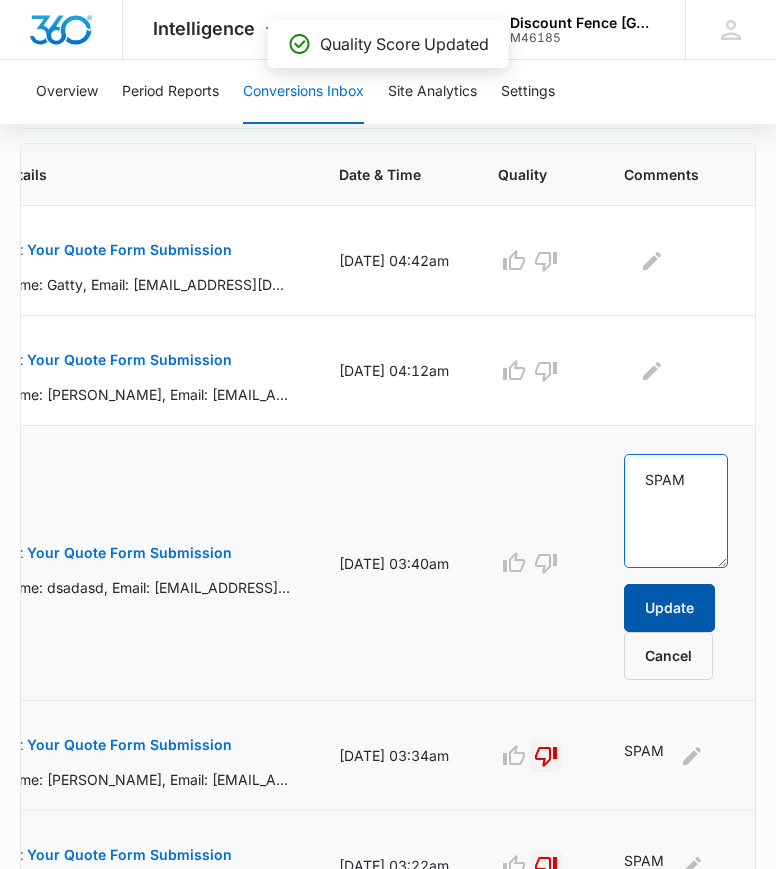 type on "SPAM" 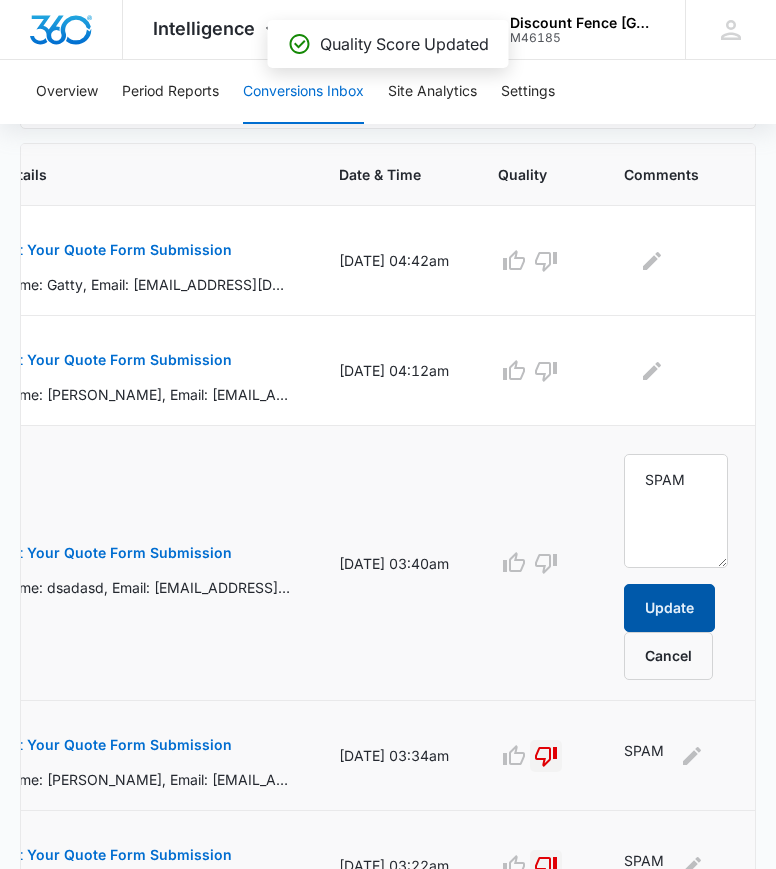 click on "Update" at bounding box center [669, 608] 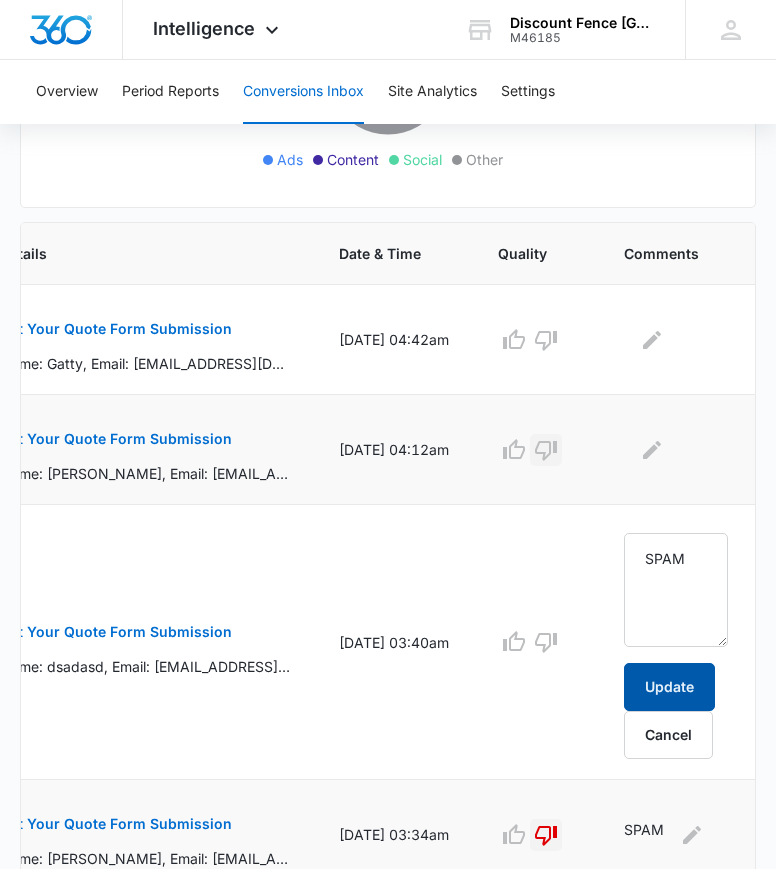 scroll, scrollTop: 1038, scrollLeft: 0, axis: vertical 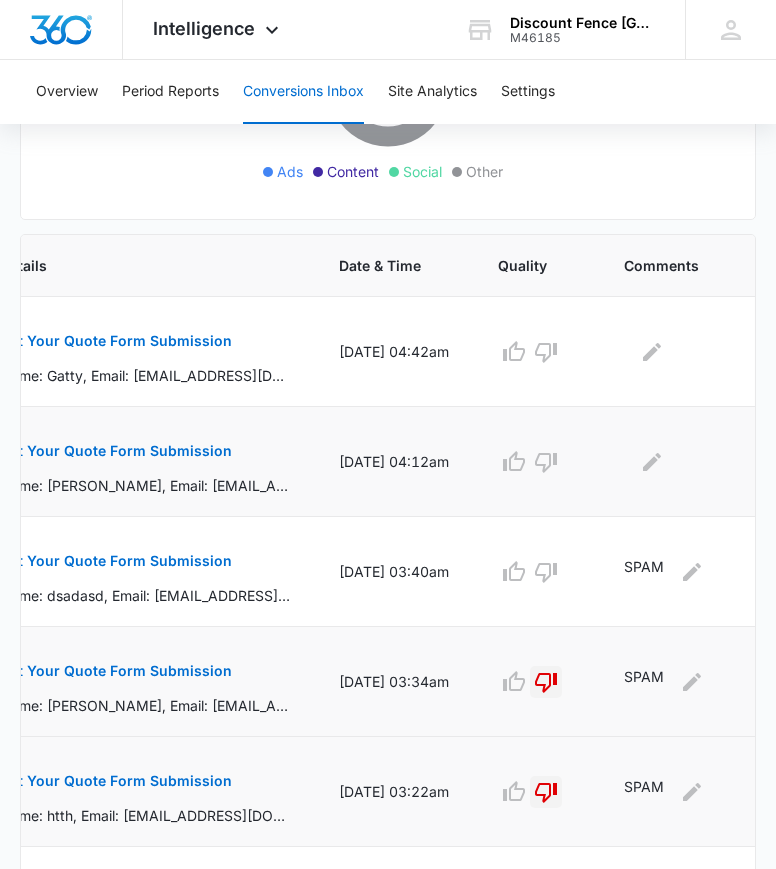 click on "[DATE] 04:12am" at bounding box center (394, 462) 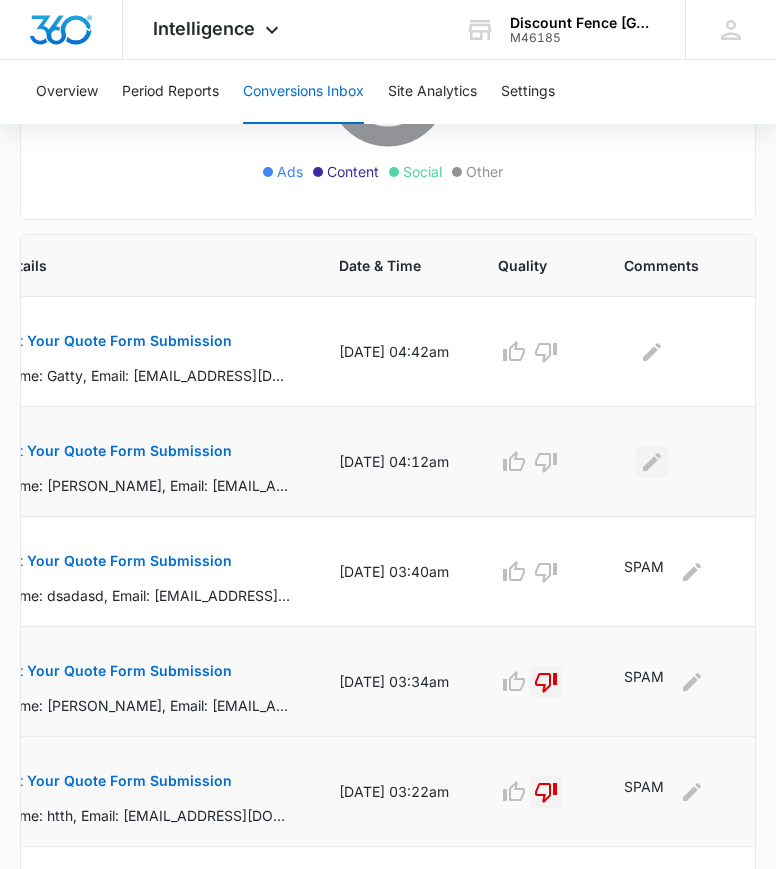 click 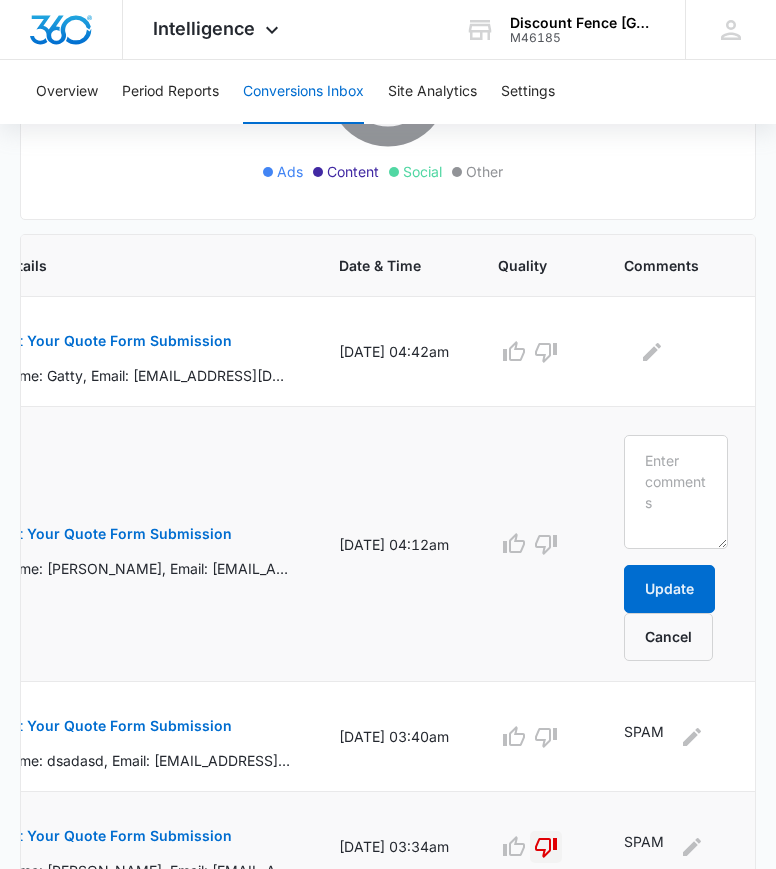 click on "Get Your Quote Form Submission" at bounding box center (116, 534) 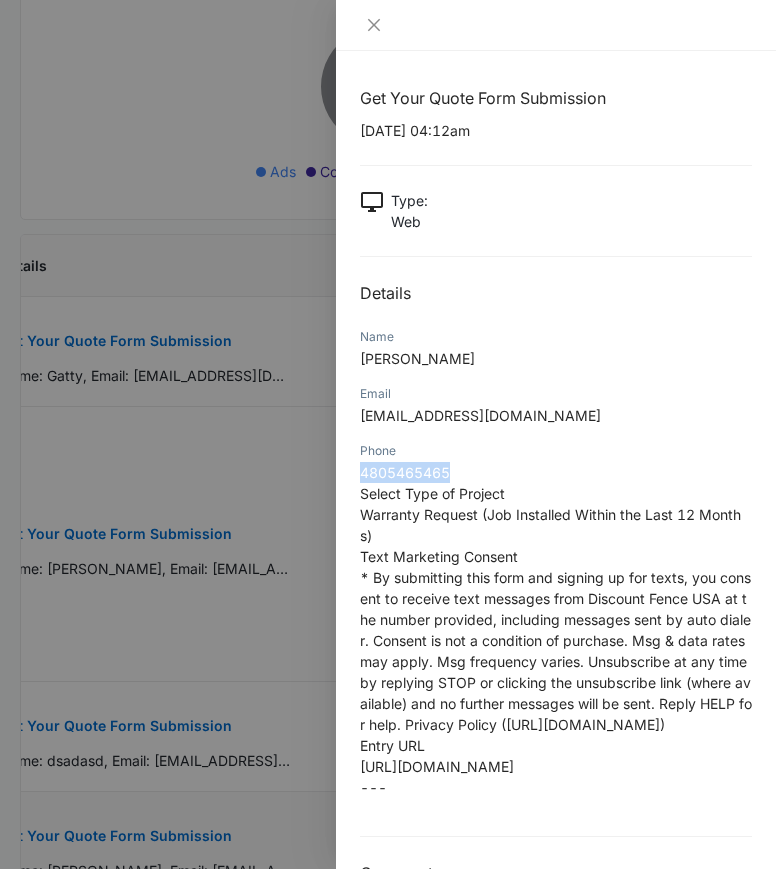 drag, startPoint x: 456, startPoint y: 474, endPoint x: 363, endPoint y: 479, distance: 93.13431 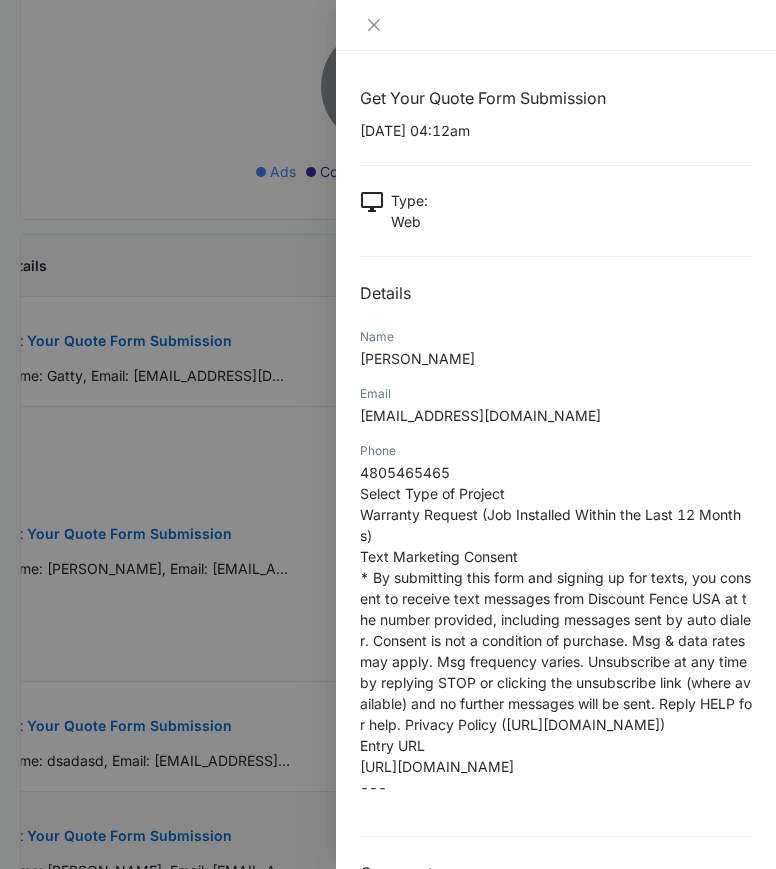click on "Details" at bounding box center [556, 293] 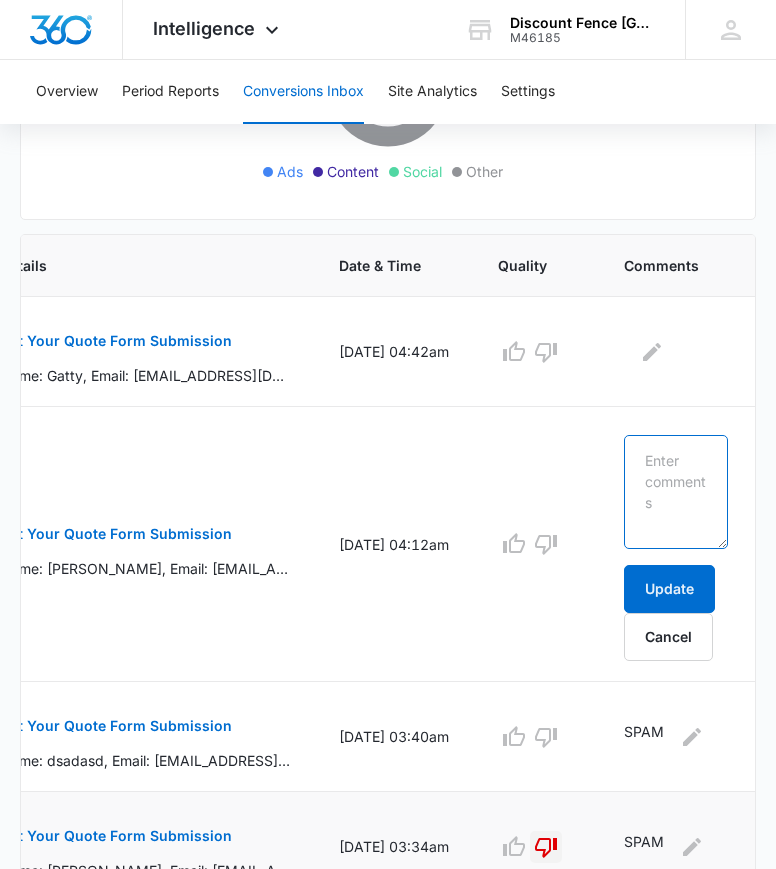click at bounding box center [676, 492] 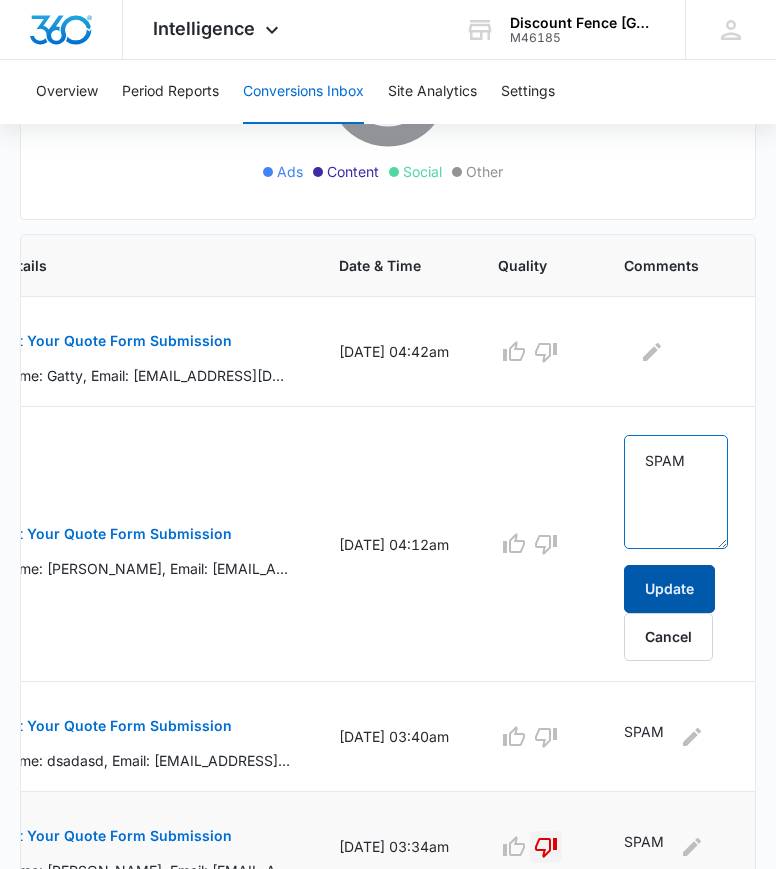 type on "SPAM" 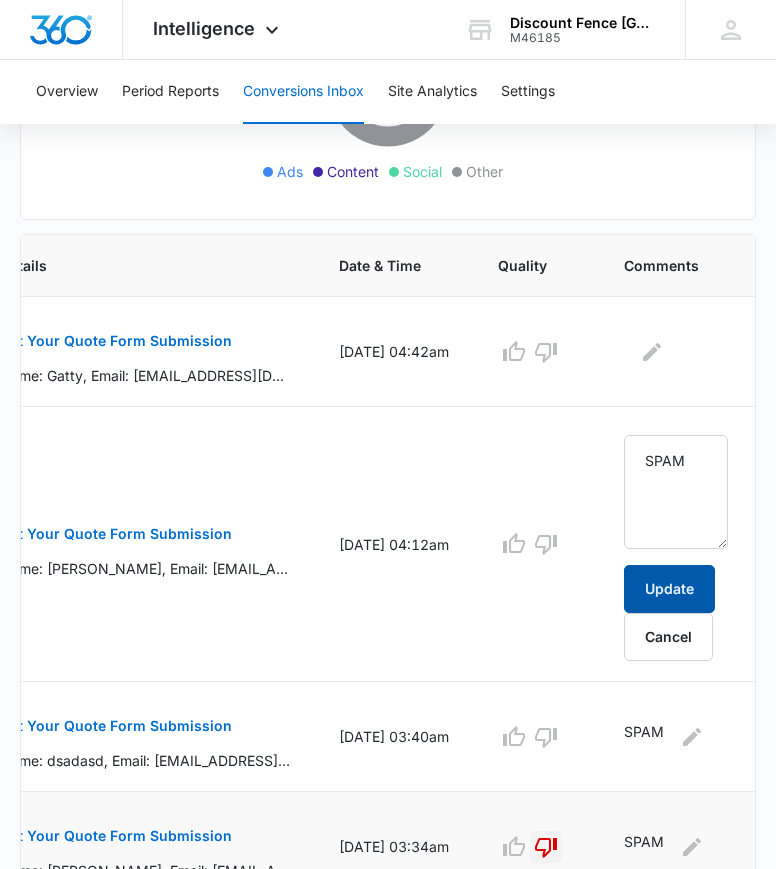click on "Update" at bounding box center [669, 589] 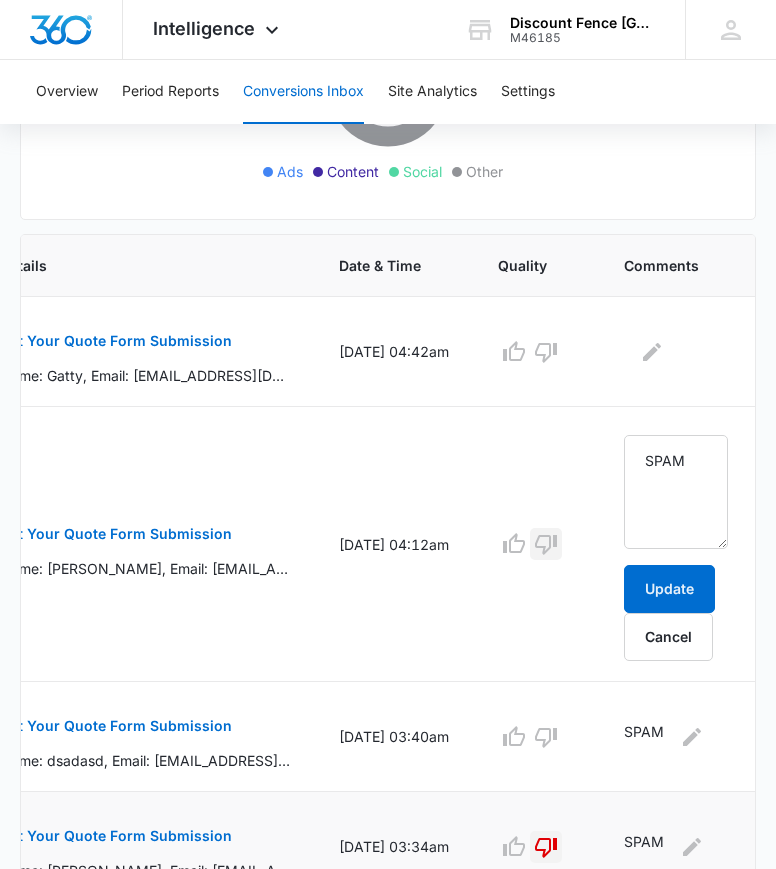 click 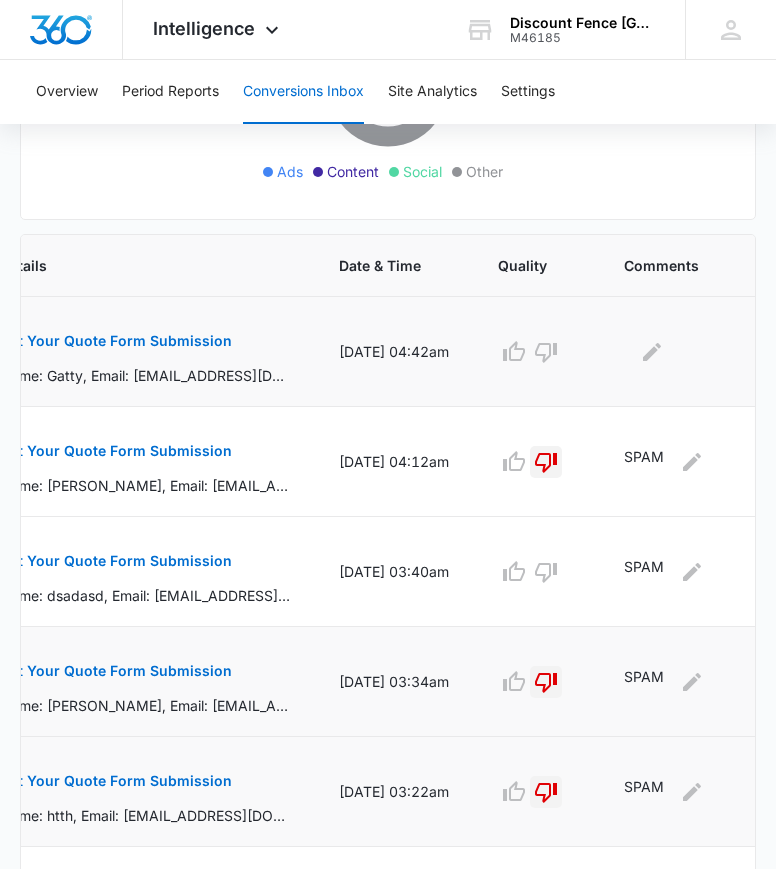 click on "Get Your Quote Form Submission Name: Gatty, Email: [EMAIL_ADDRESS][DOMAIN_NAME], Phone: [PHONE_NUMBER]
Select Type of Project
Automatic Gate Installation
Text Marketing Consent
* By submitting this form and signing up for texts, you consent to receive text messages from Discount Fence USA at the number provided, including messages sent by auto dialer. Consent is not a condition of purchase. Msg & data rates may apply. Msg frequency varies. Unsubscribe at any time by replying STOP or clicking the unsubscribe link (where available) and no further messages will be sent. Reply HELP for help. Privacy Policy ([URL][DOMAIN_NAME])
Entry URL
[URL][DOMAIN_NAME]
---" at bounding box center [145, 351] 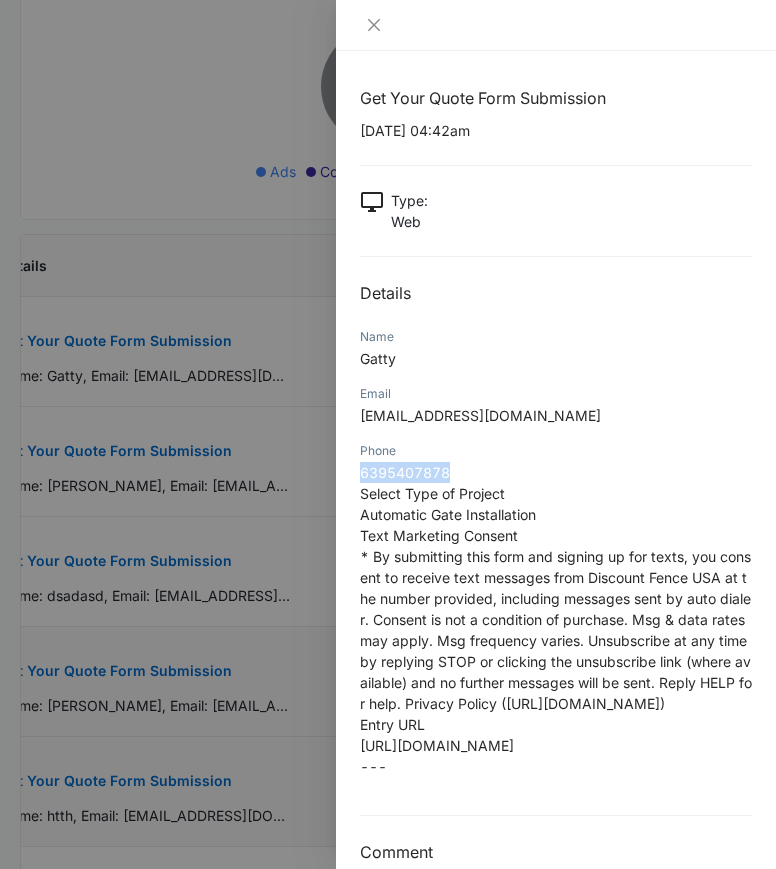 drag, startPoint x: 455, startPoint y: 469, endPoint x: 360, endPoint y: 476, distance: 95.257545 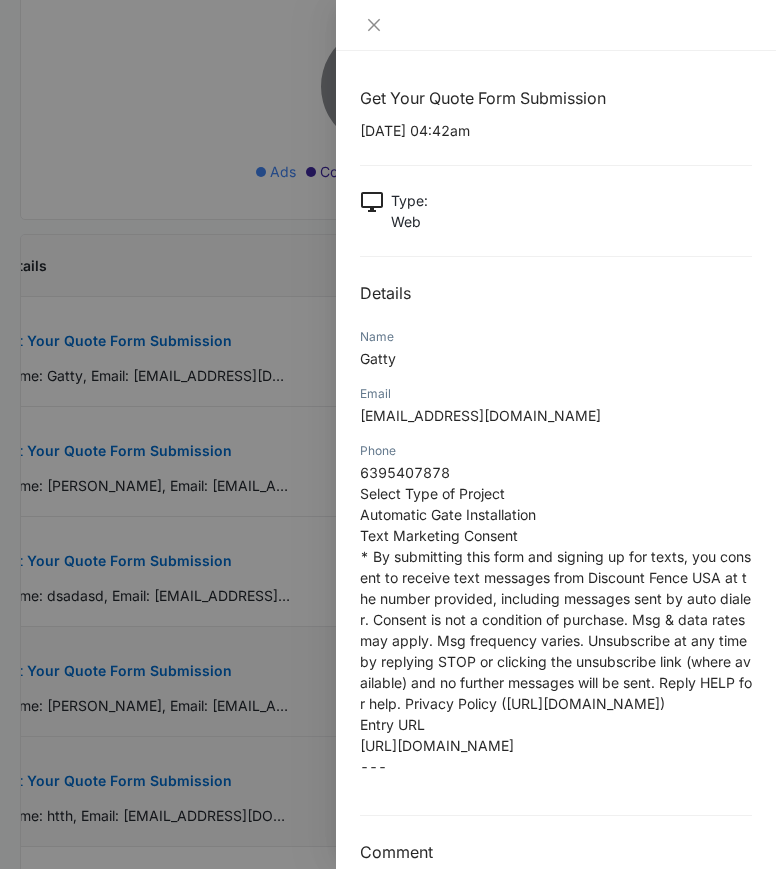 click at bounding box center [388, 434] 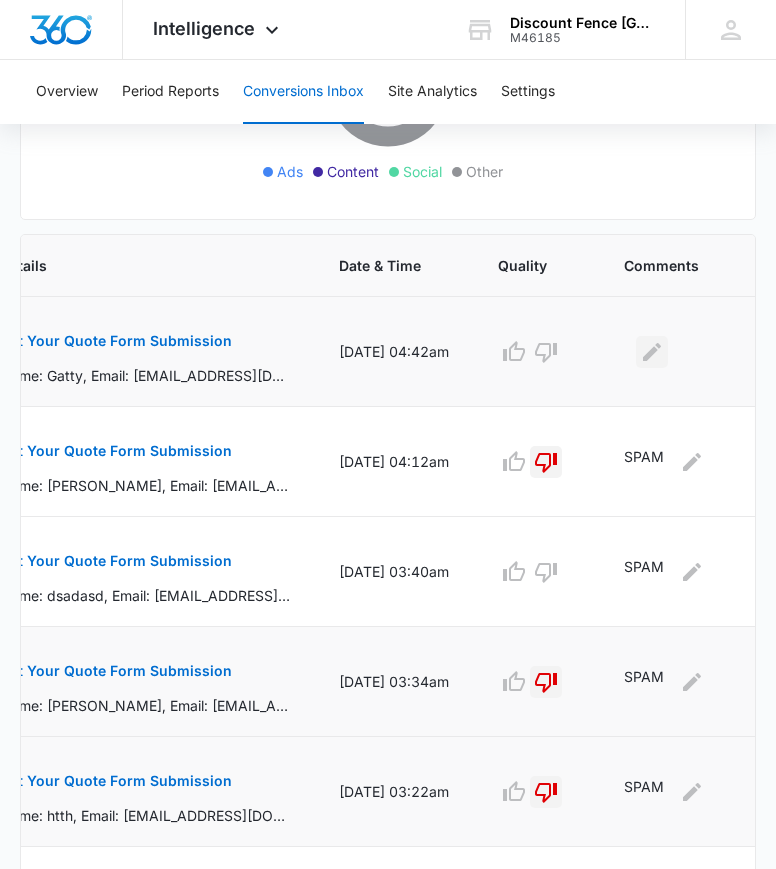 click 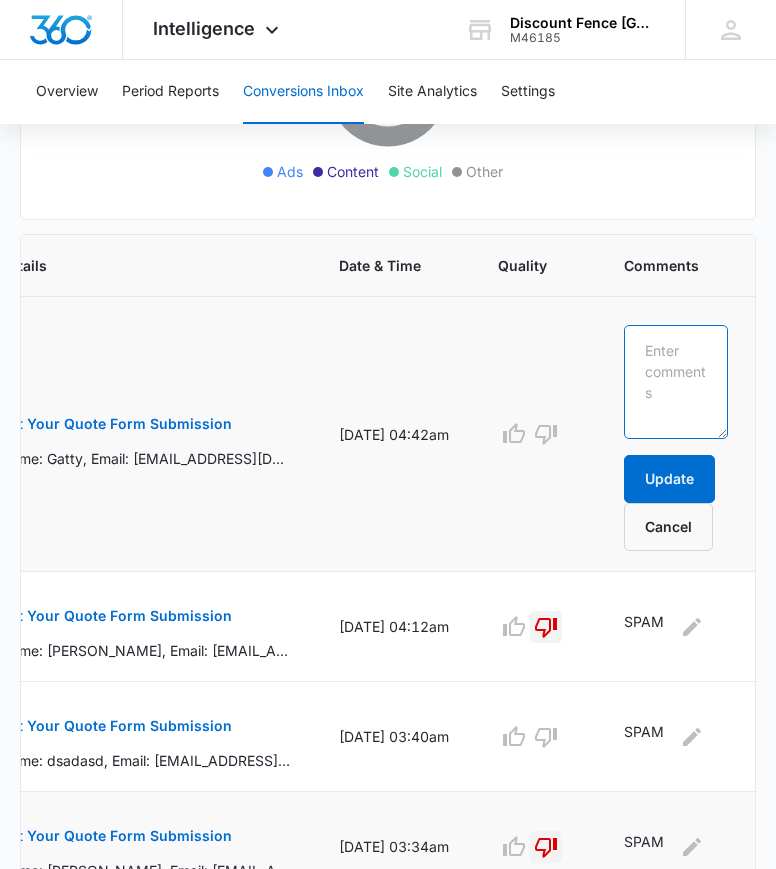 click at bounding box center [676, 382] 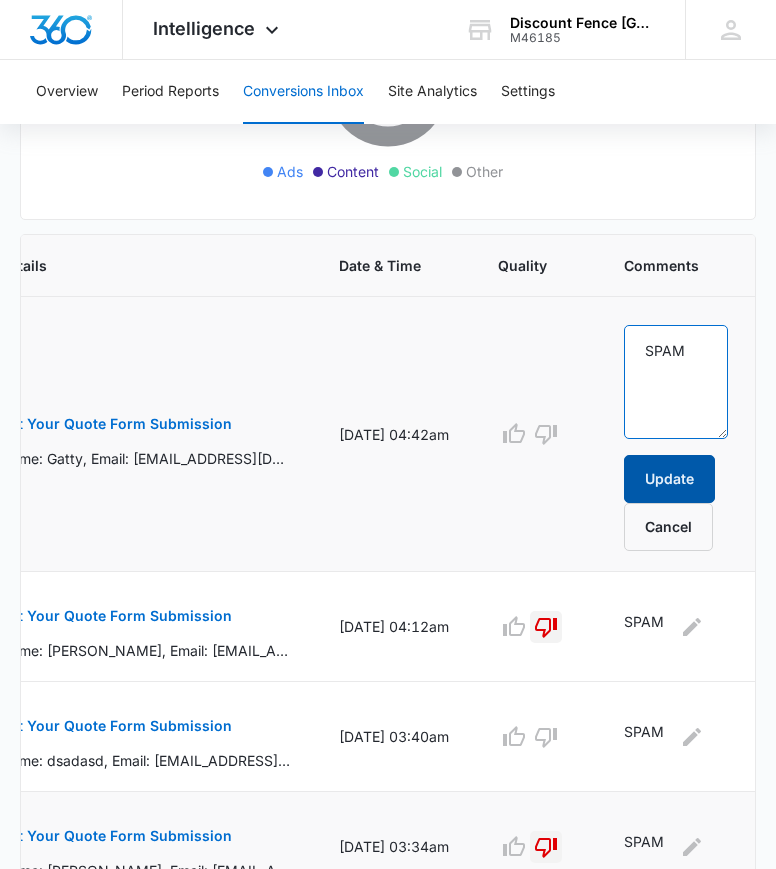type on "SPAM" 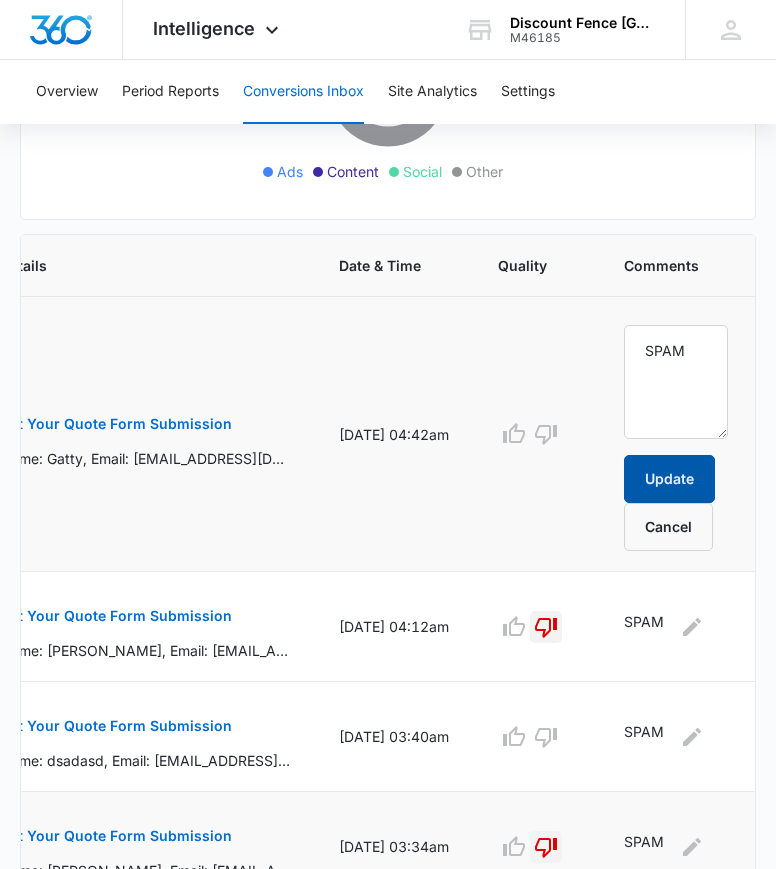 click on "Update" at bounding box center (669, 479) 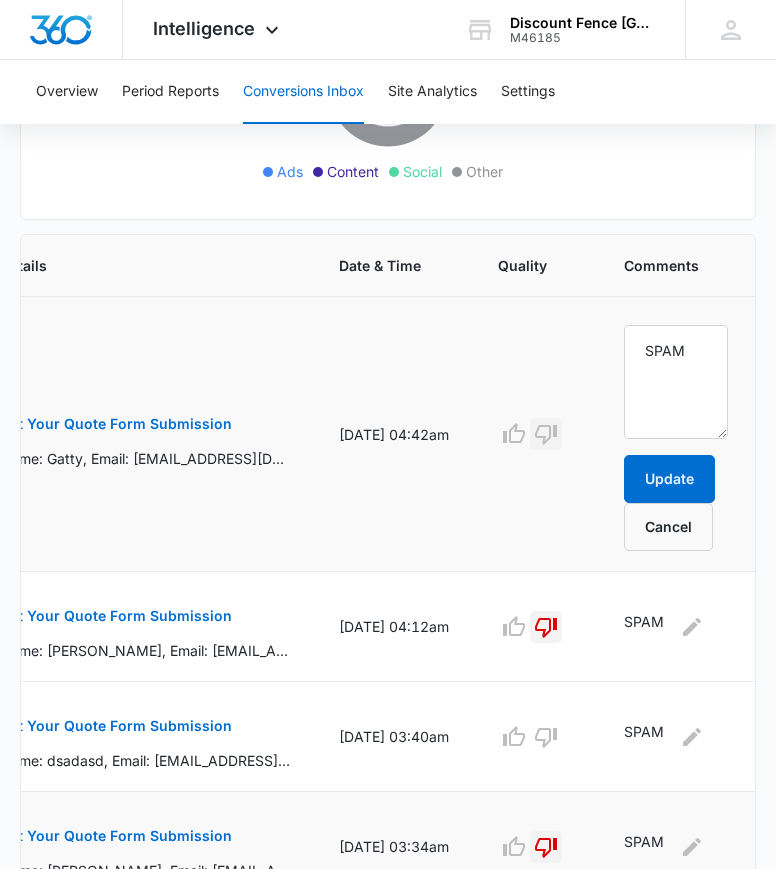 click at bounding box center (546, 434) 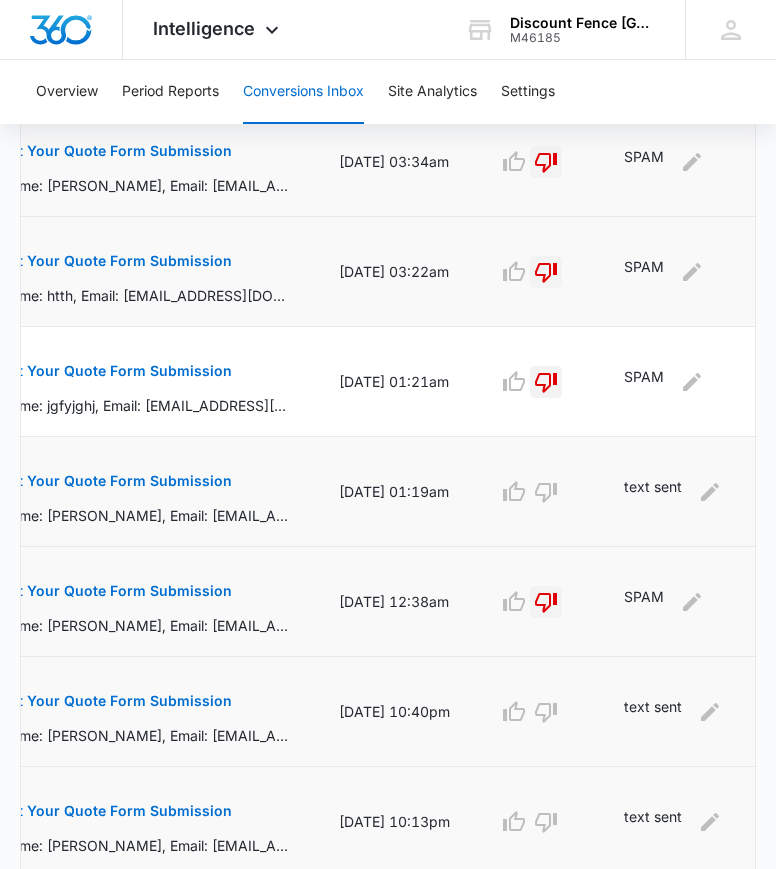 scroll, scrollTop: 1648, scrollLeft: 0, axis: vertical 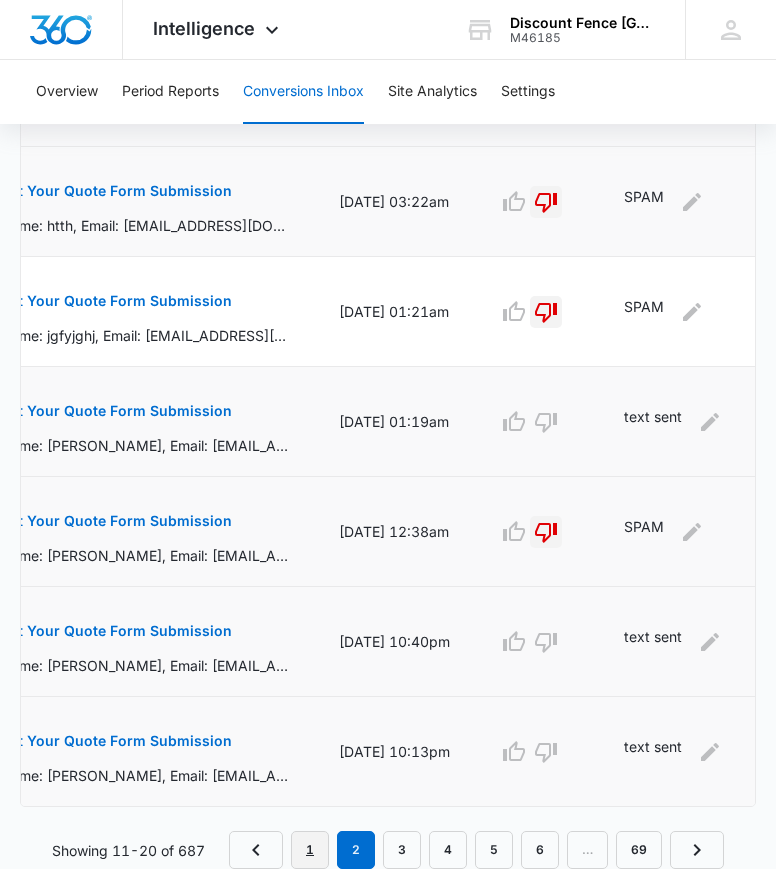 click on "1" at bounding box center (310, 850) 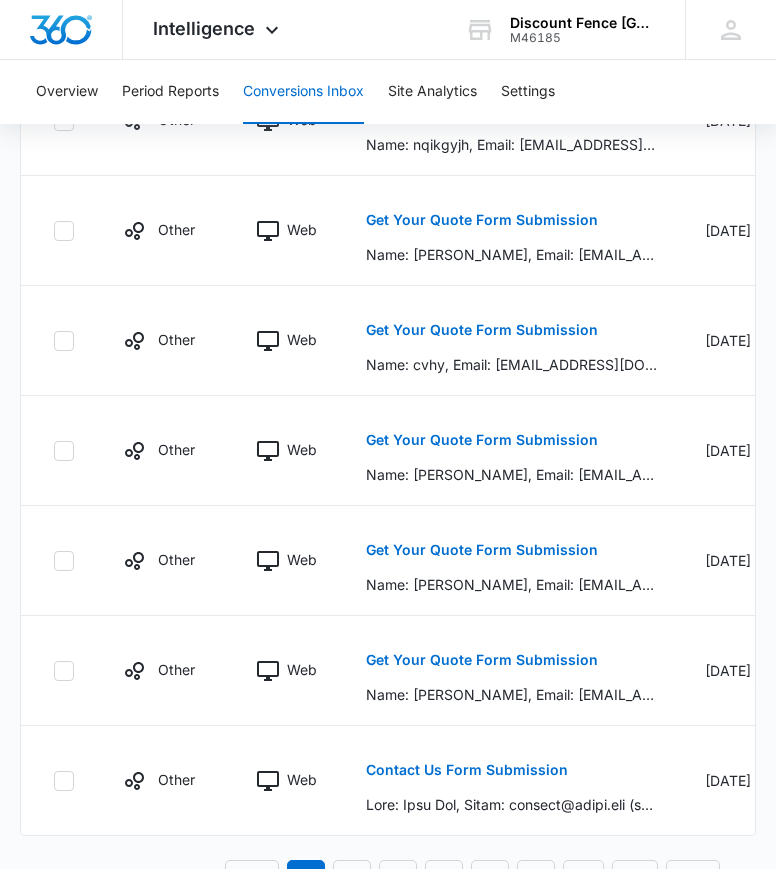 scroll, scrollTop: 1648, scrollLeft: 0, axis: vertical 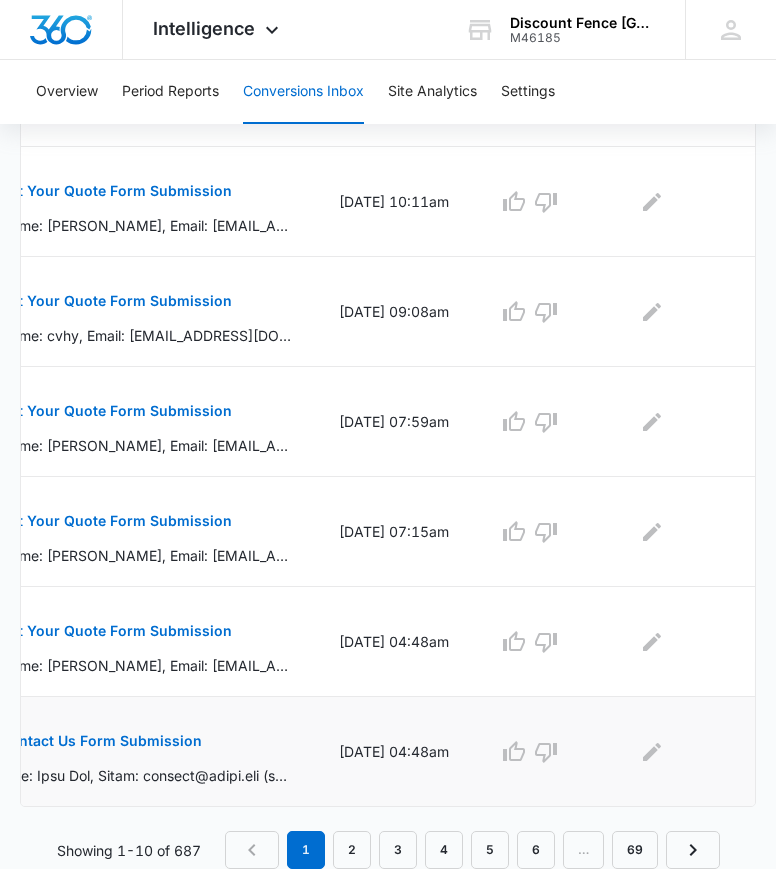 click on "Contact Us Form Submission" at bounding box center [101, 741] 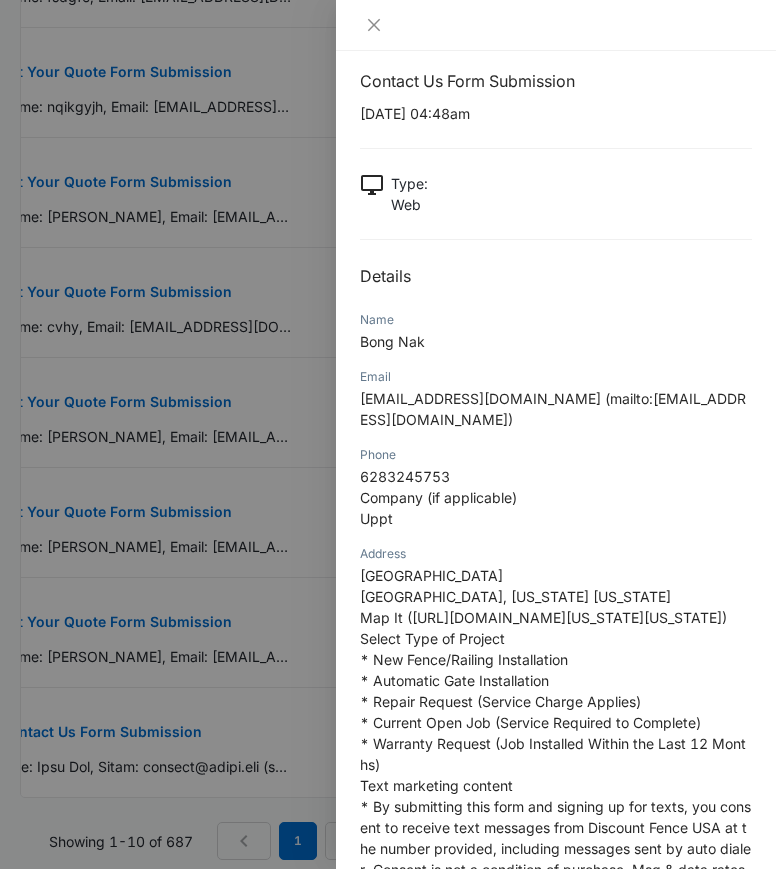 scroll, scrollTop: 0, scrollLeft: 0, axis: both 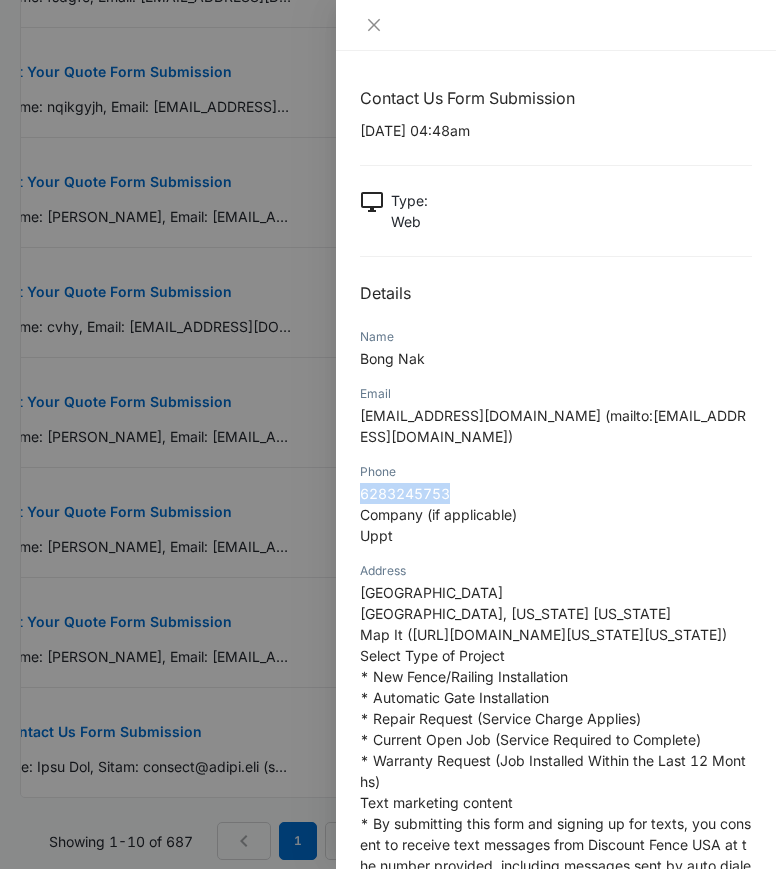 drag, startPoint x: 454, startPoint y: 469, endPoint x: 358, endPoint y: 471, distance: 96.02083 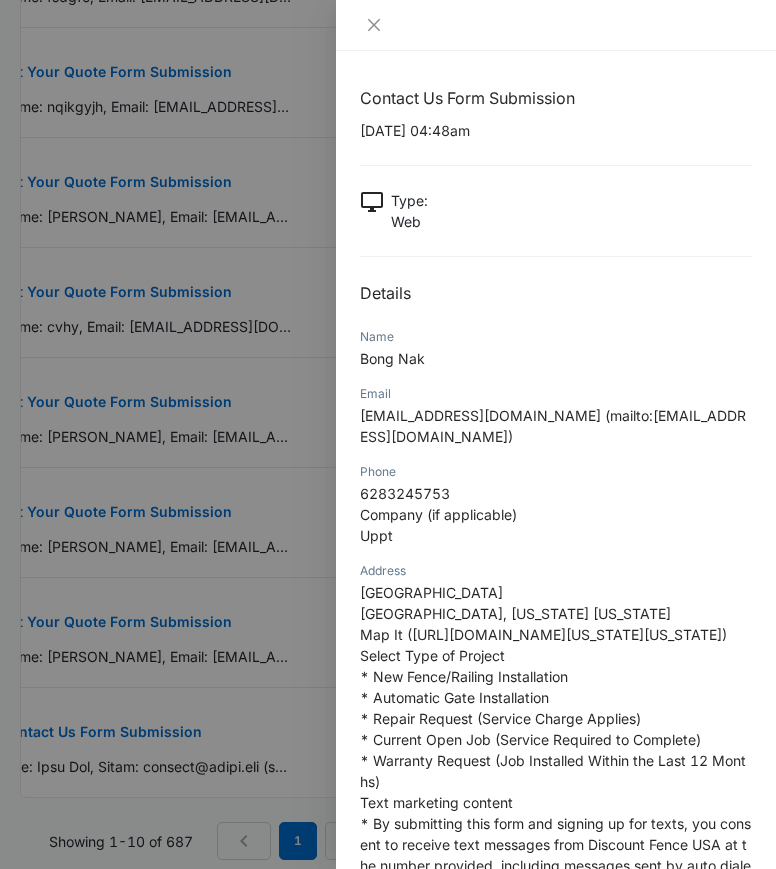 click on "6283245753 Company (if applicable) Uppt" at bounding box center (556, 514) 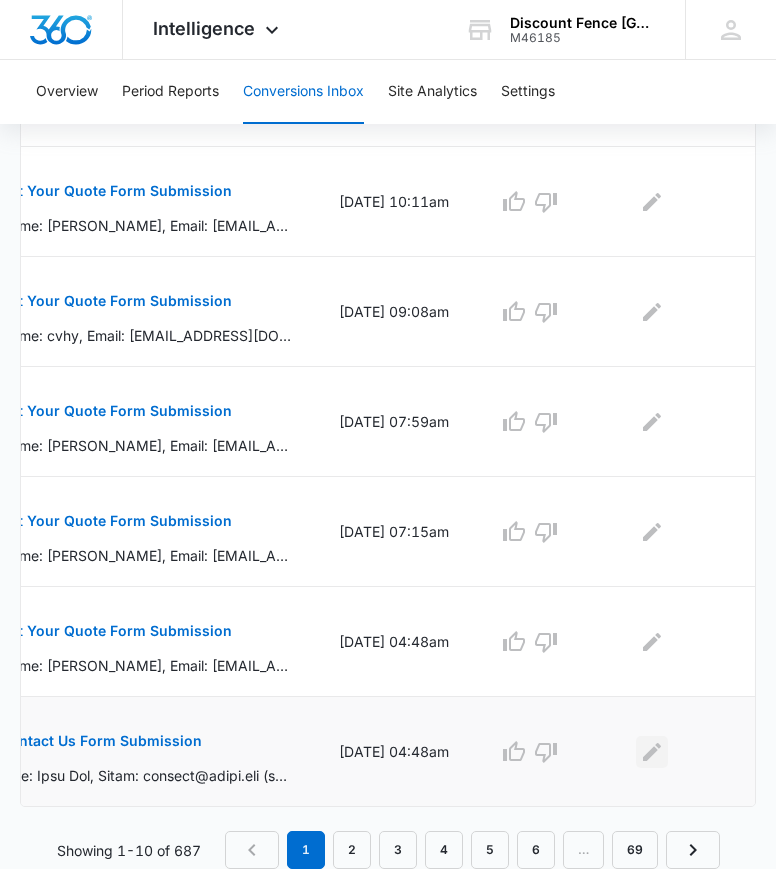 click 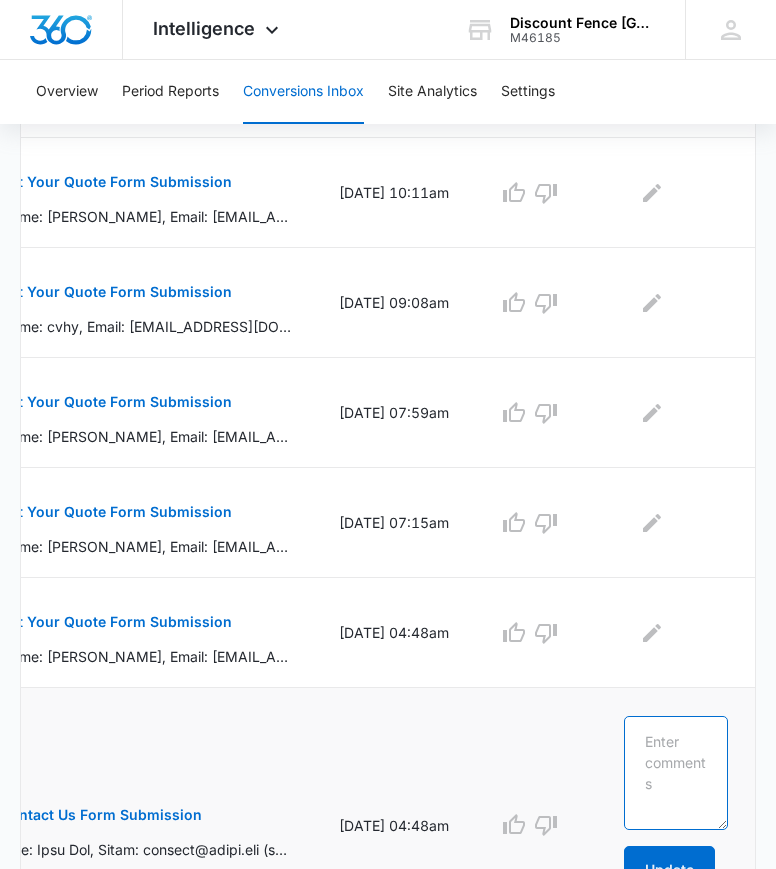 click at bounding box center (676, 773) 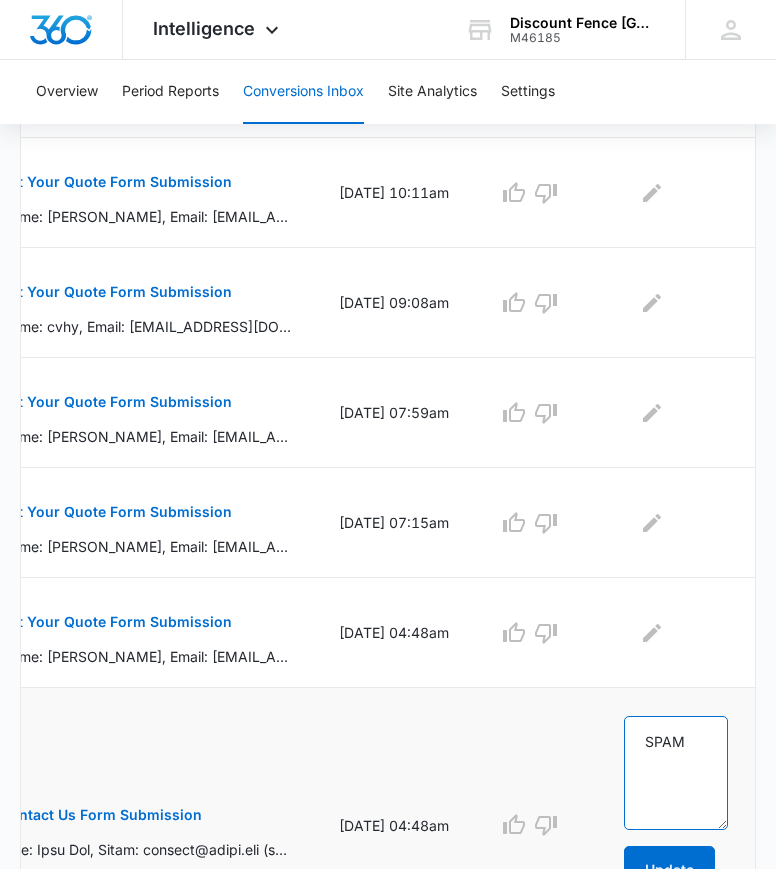 scroll, scrollTop: 1812, scrollLeft: 0, axis: vertical 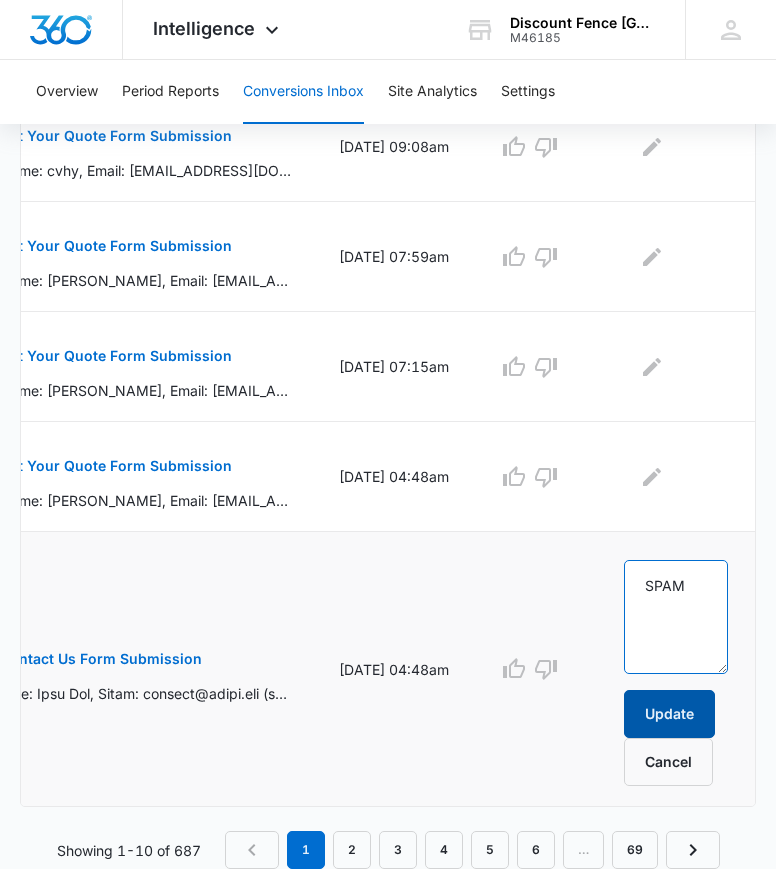 type on "SPAM" 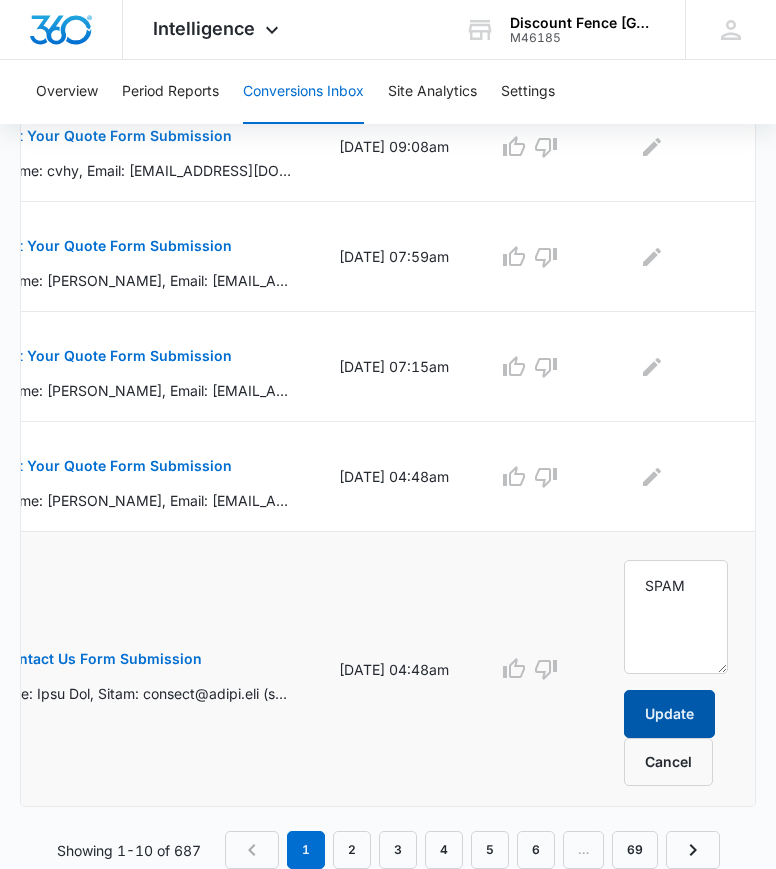 click on "Update" at bounding box center [669, 714] 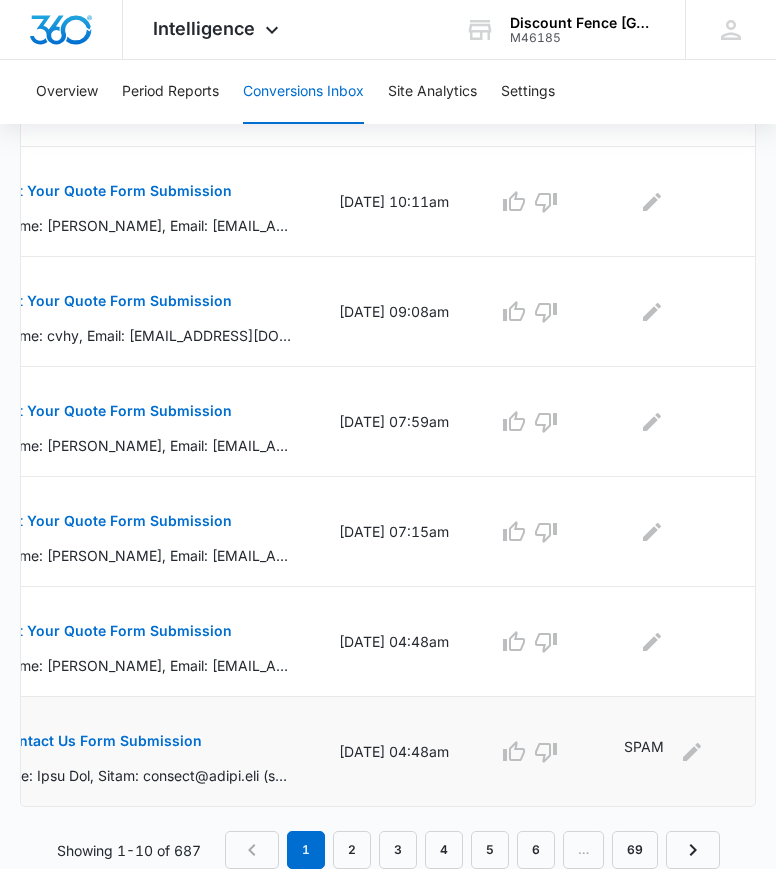 scroll, scrollTop: 1648, scrollLeft: 0, axis: vertical 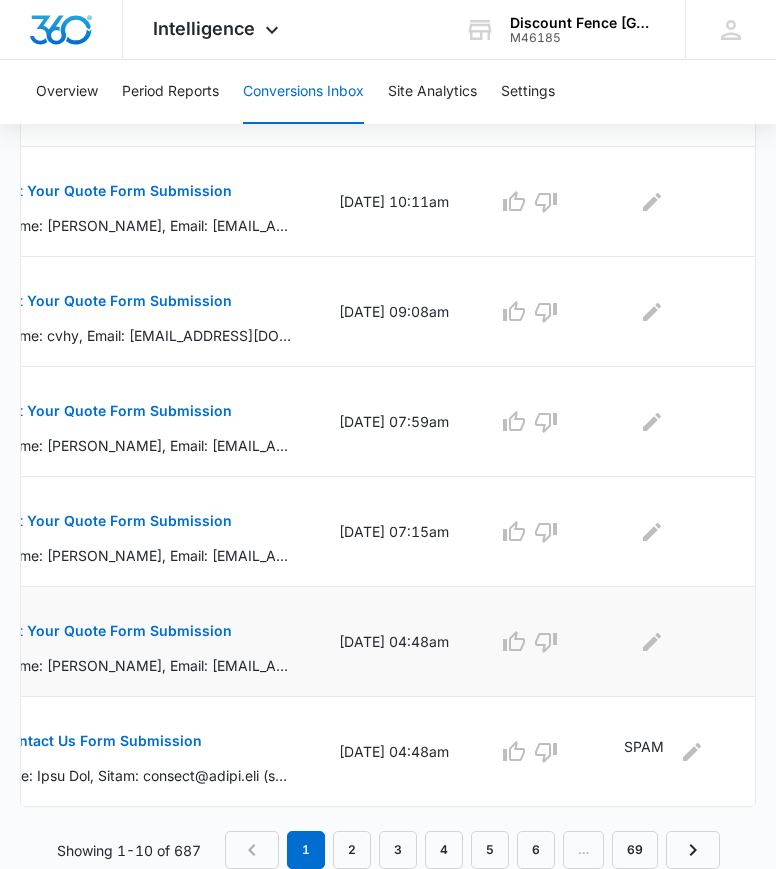click on "Get Your Quote Form Submission" at bounding box center [116, 631] 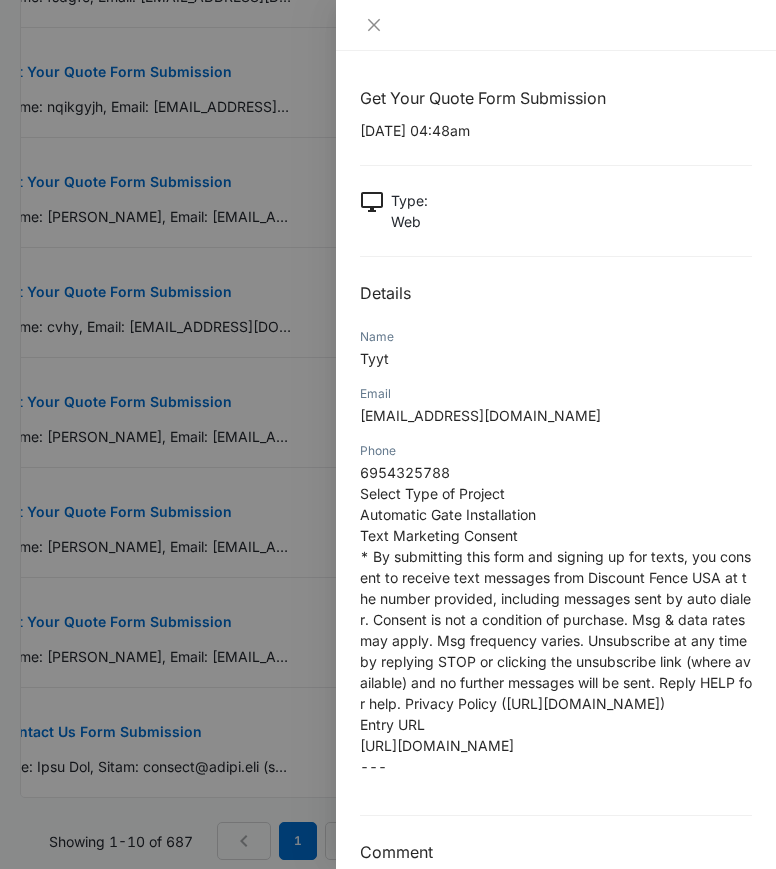 click at bounding box center (388, 434) 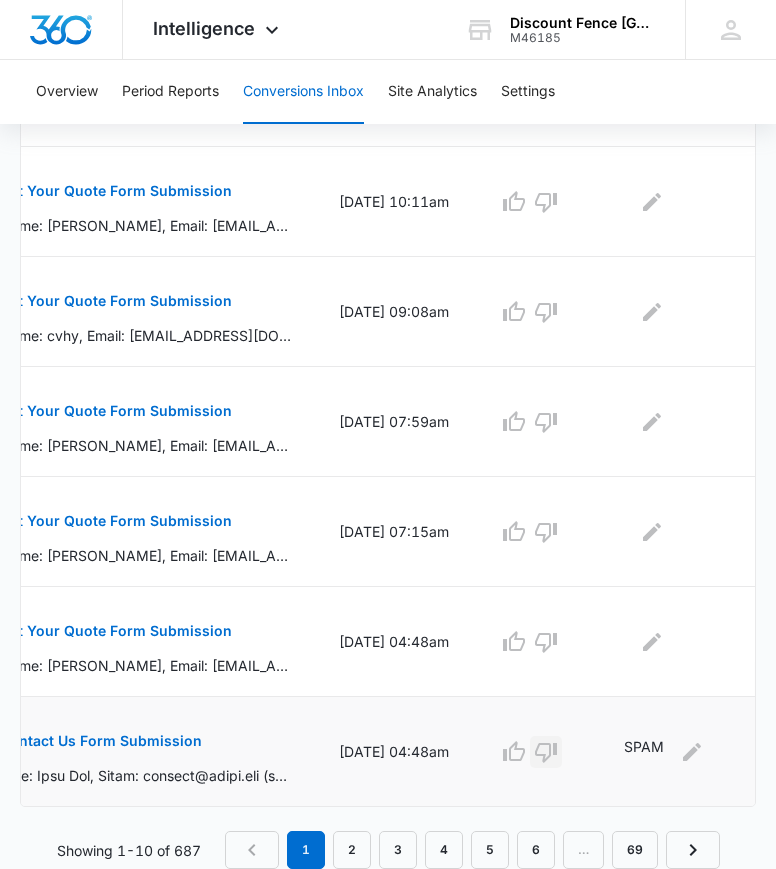 click 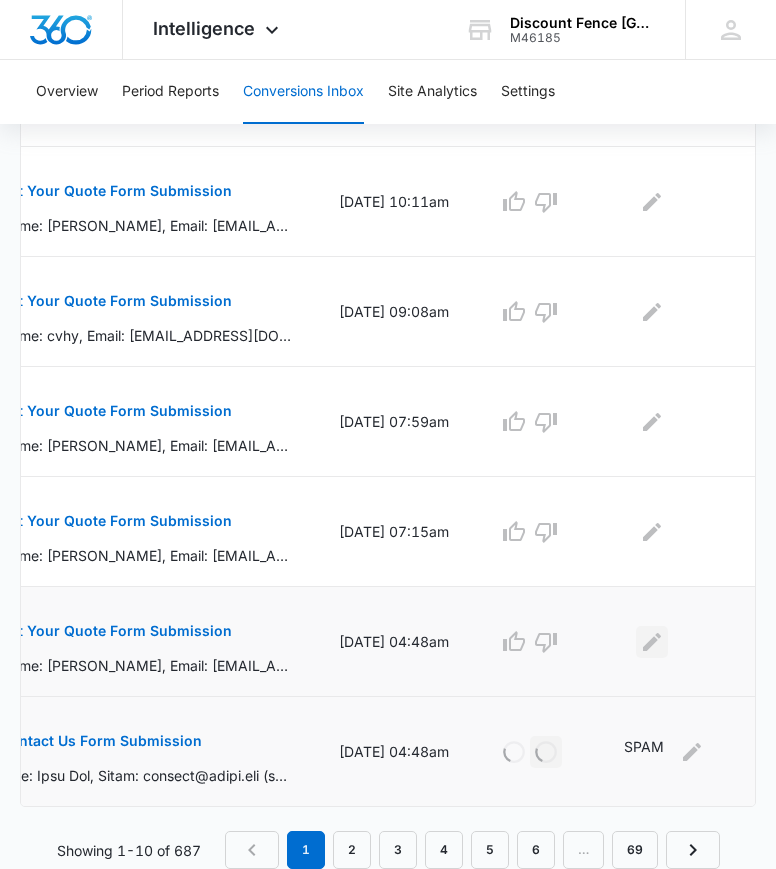 click at bounding box center [652, 642] 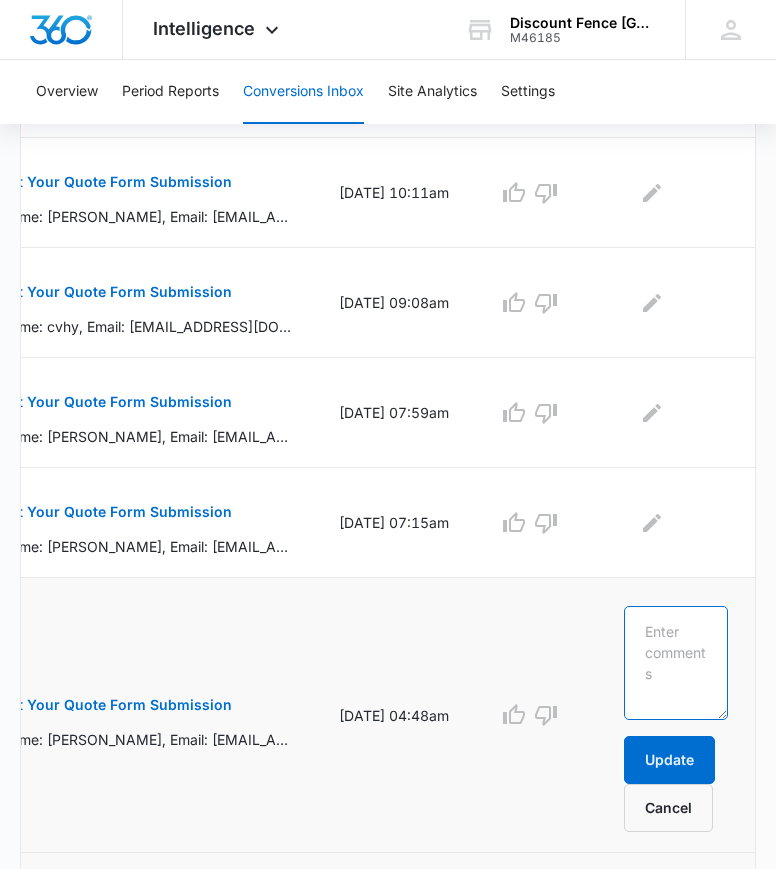click at bounding box center [676, 663] 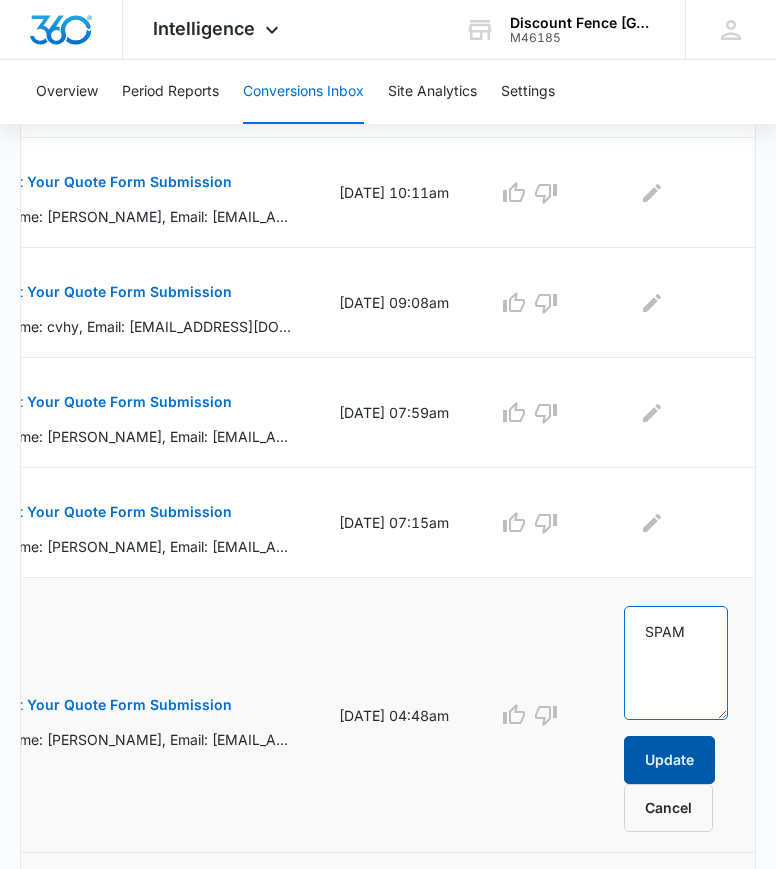 type on "SPAM" 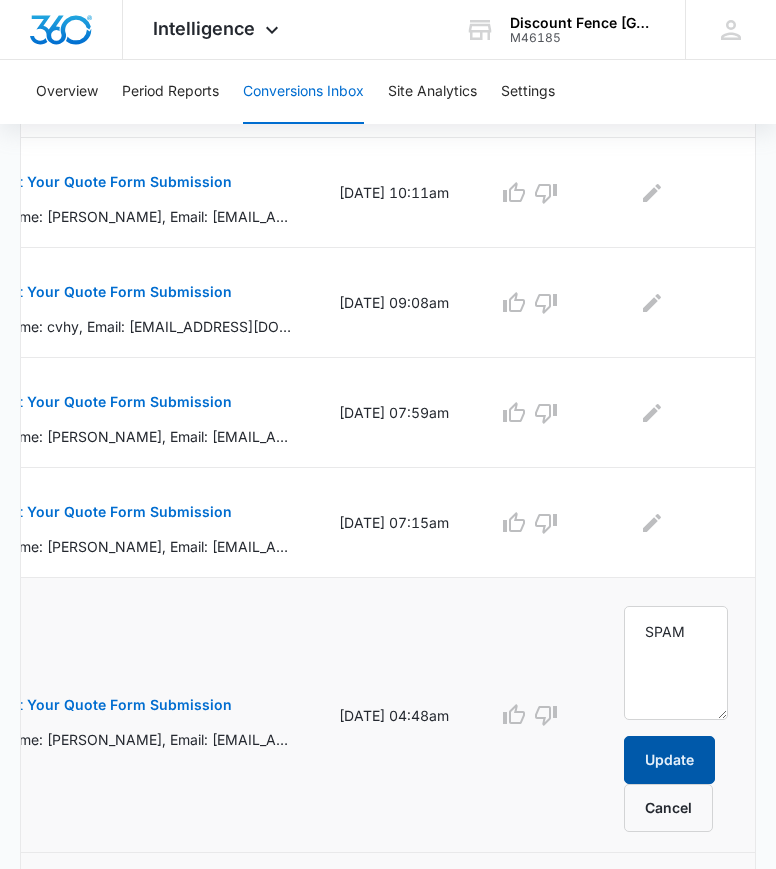 click on "Update" at bounding box center [669, 760] 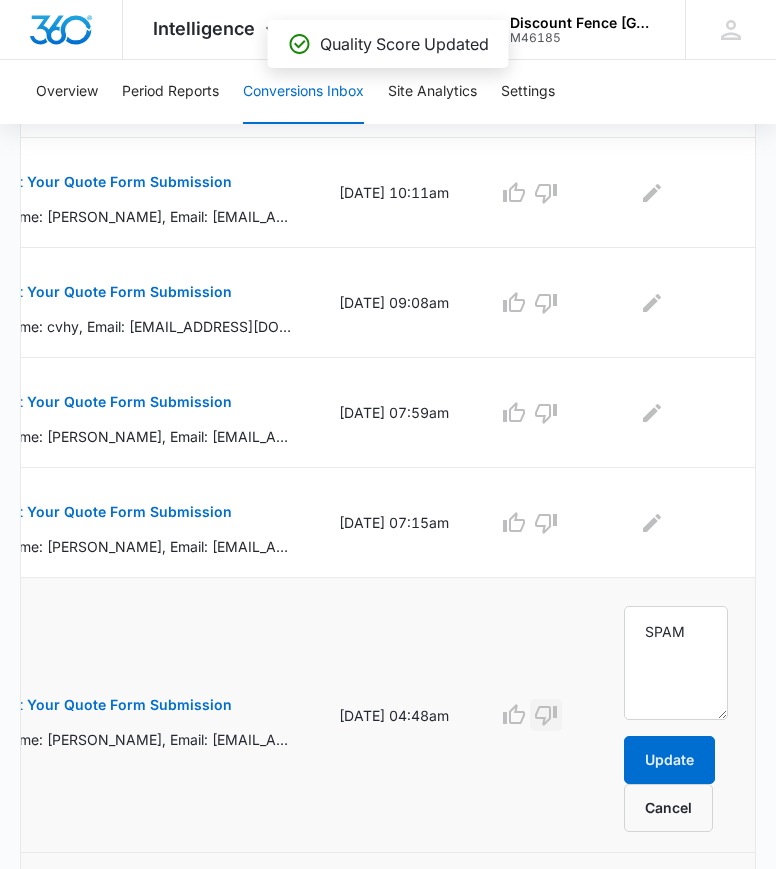 click 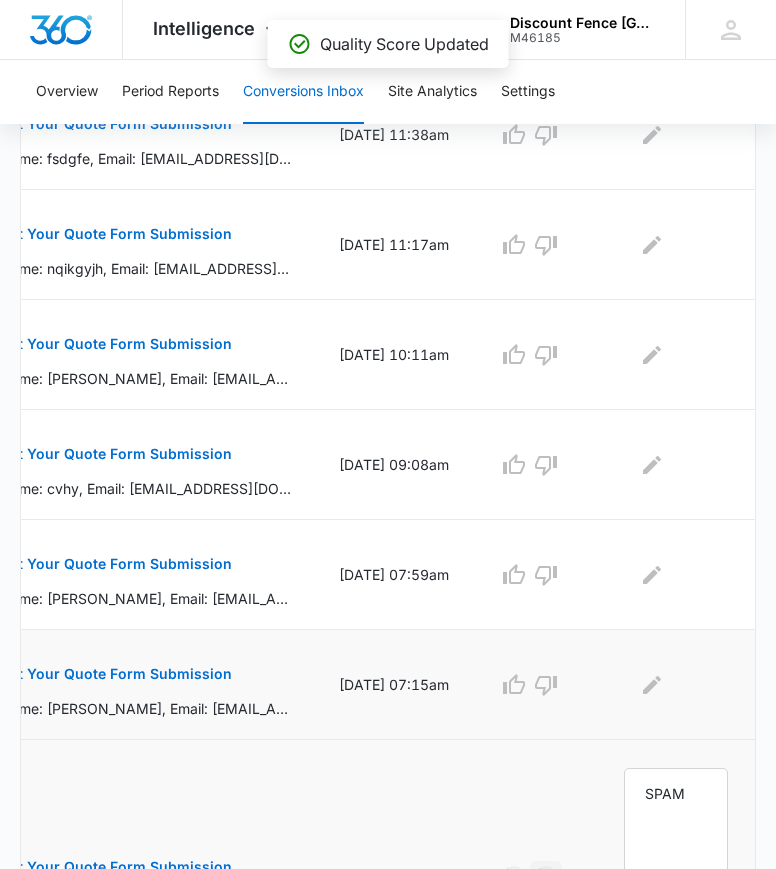 scroll, scrollTop: 1470, scrollLeft: 0, axis: vertical 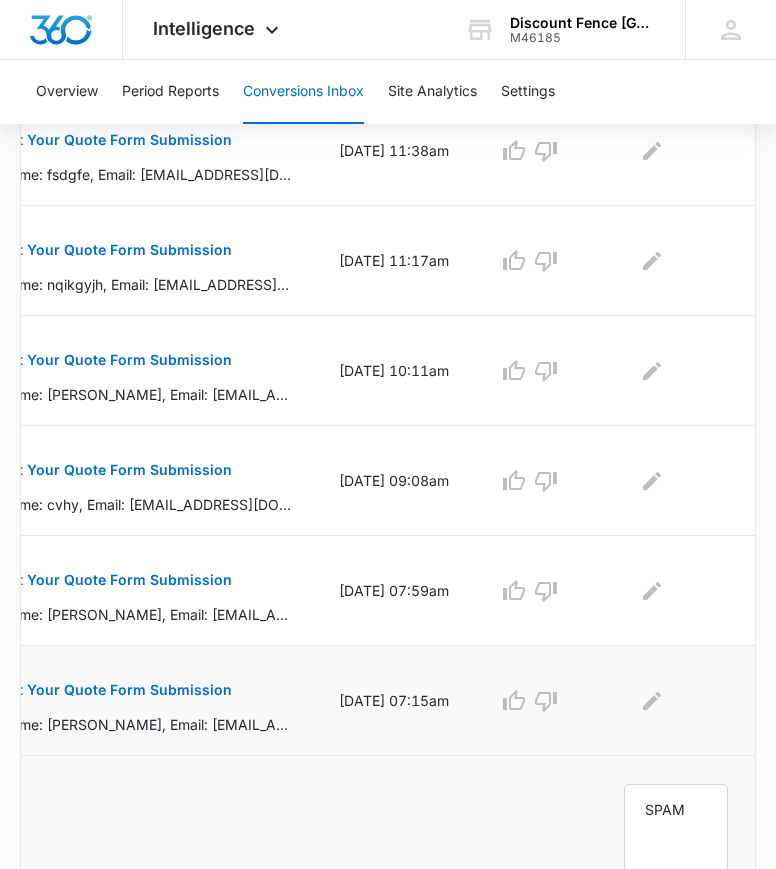 click on "Get Your Quote Form Submission" at bounding box center (116, 690) 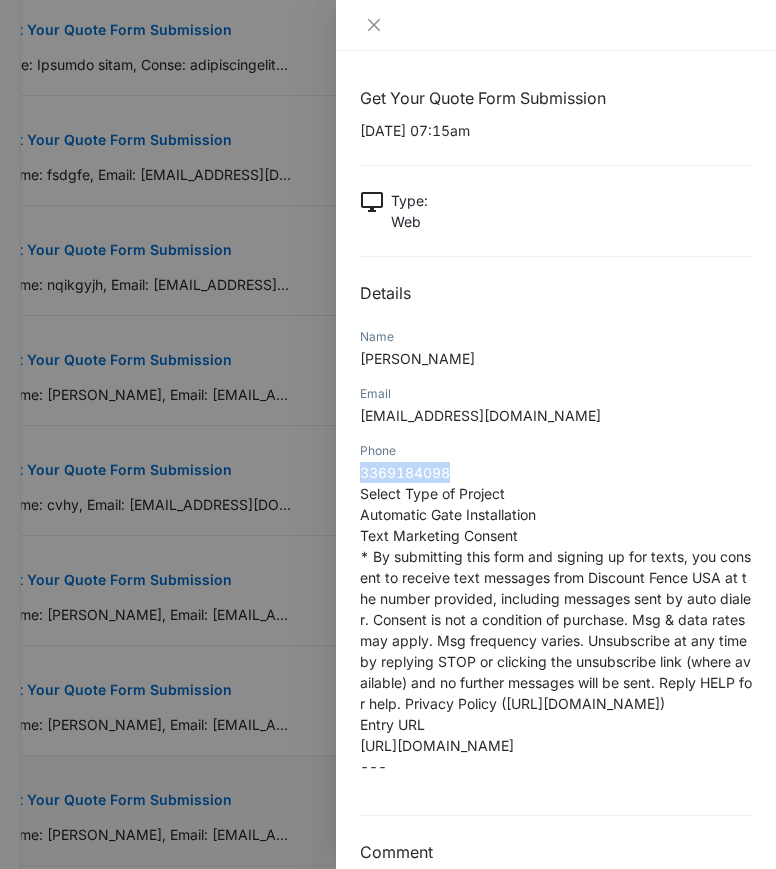drag, startPoint x: 460, startPoint y: 471, endPoint x: 356, endPoint y: 467, distance: 104.0769 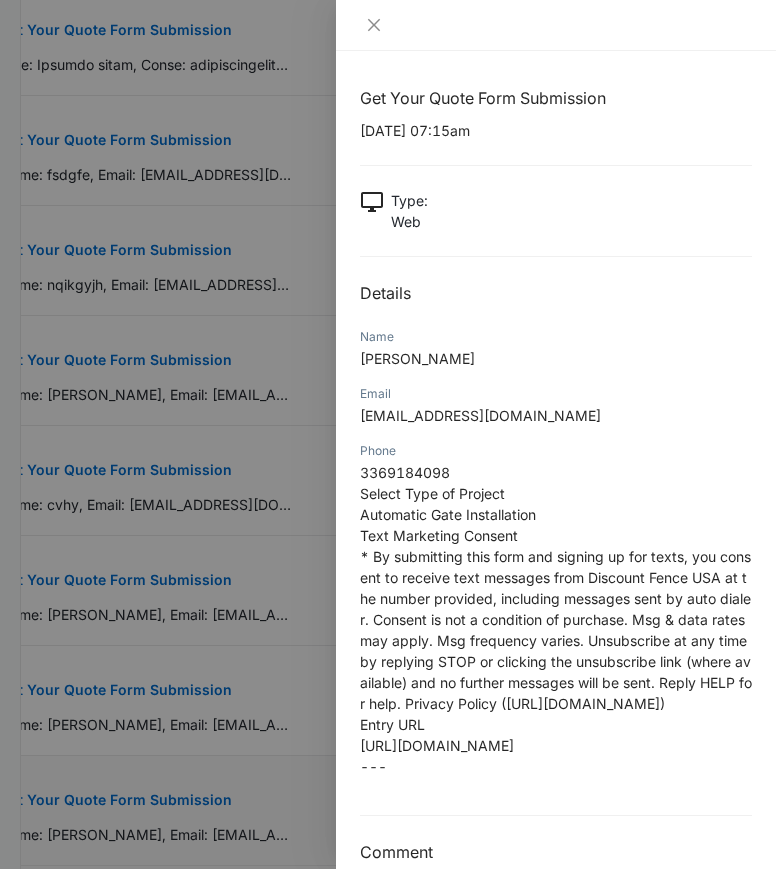 click on "Get Your Quote Form Submission [DATE] 07:15am Type : Web Details Name [PERSON_NAME] Email [EMAIL_ADDRESS][DOMAIN_NAME] Phone [PHONE_NUMBER] Select Type of Project Automatic Gate Installation Text Marketing Consent * By submitting this form and signing up for texts, you consent to receive text messages from Discount Fence USA at the number provided, including messages sent by auto dialer. Consent is not a condition of purchase. Msg & data rates may apply. Msg frequency varies. Unsubscribe at any time by replying STOP or clicking the unsubscribe link (where available) and no further messages will be sent. Reply HELP for help. Privacy Policy ([URL][DOMAIN_NAME]) Entry URL --- Comment" at bounding box center (556, 475) 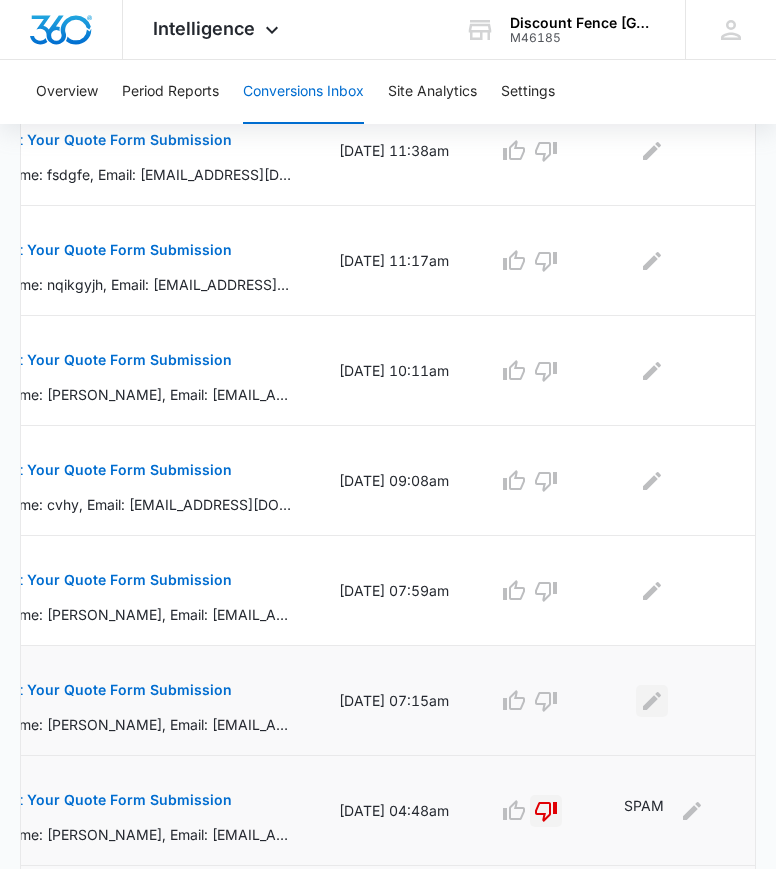 click 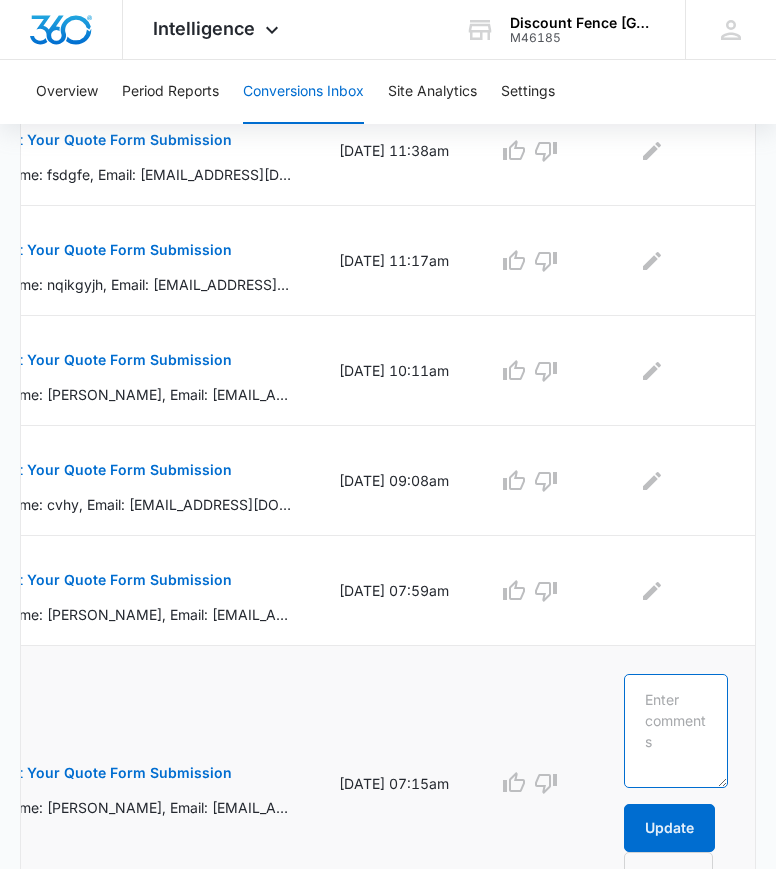 click at bounding box center [676, 731] 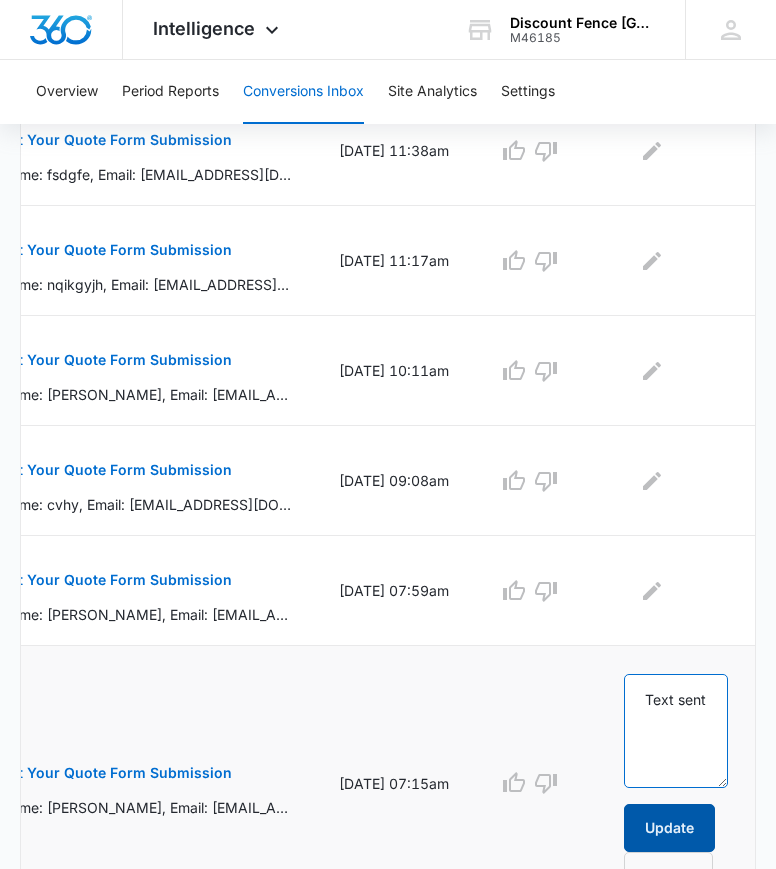 type on "Text sent" 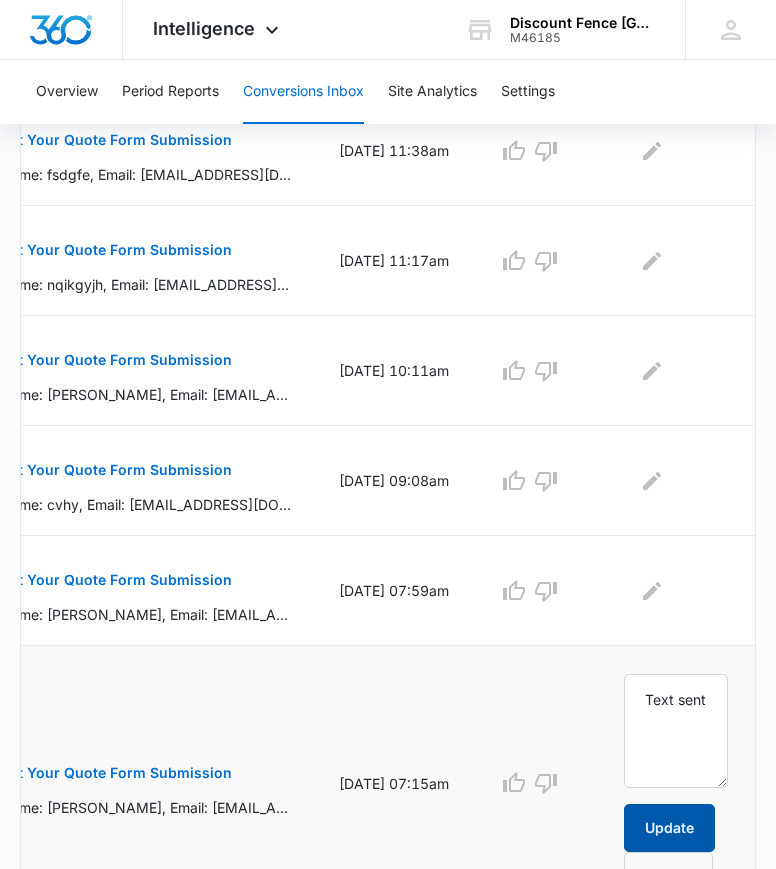 click on "Update" at bounding box center [669, 828] 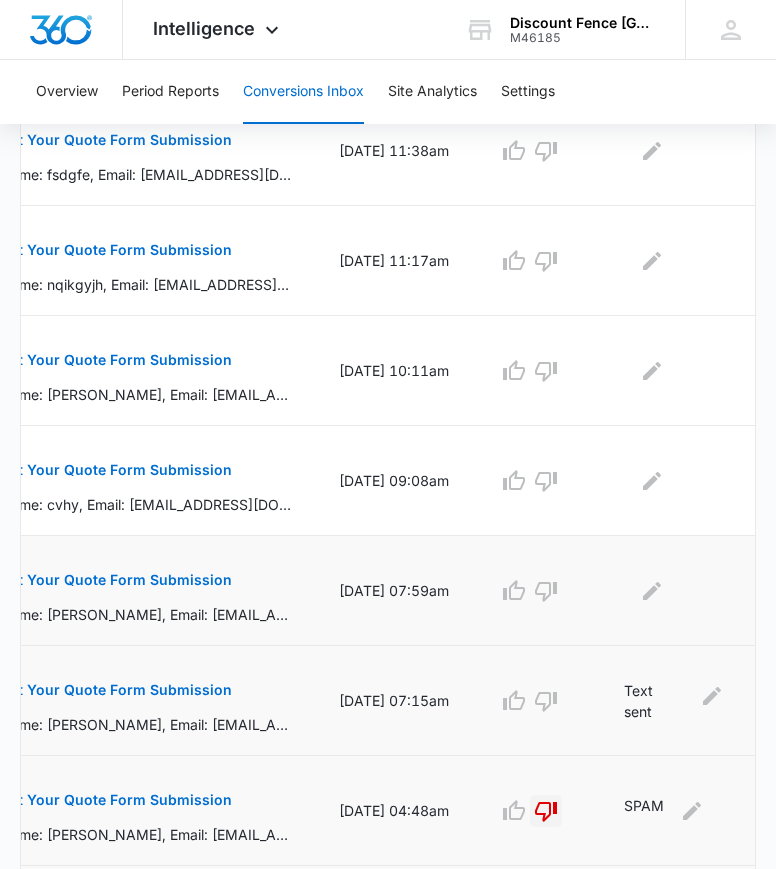 click on "Get Your Quote Form Submission" at bounding box center [116, 580] 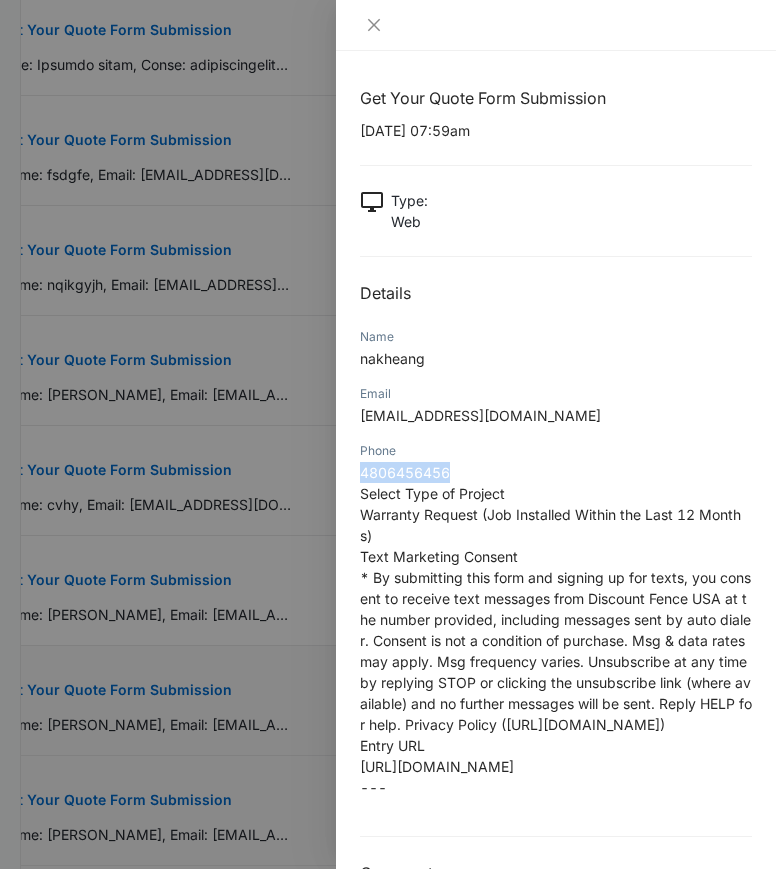 drag, startPoint x: 457, startPoint y: 468, endPoint x: 364, endPoint y: 470, distance: 93.0215 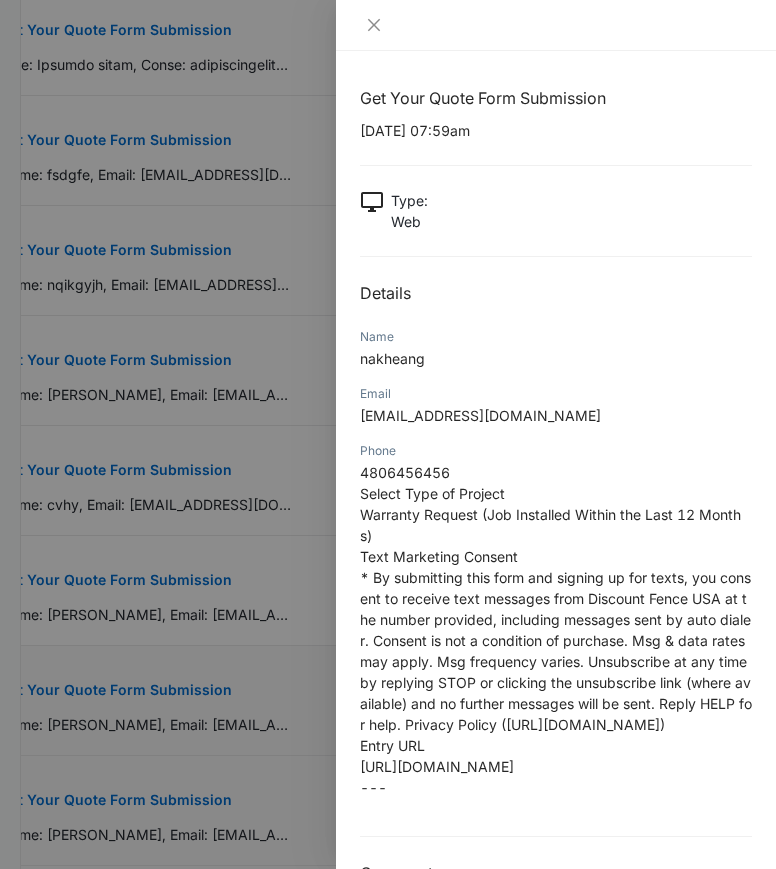 click on "Name nakheang" at bounding box center (556, 354) 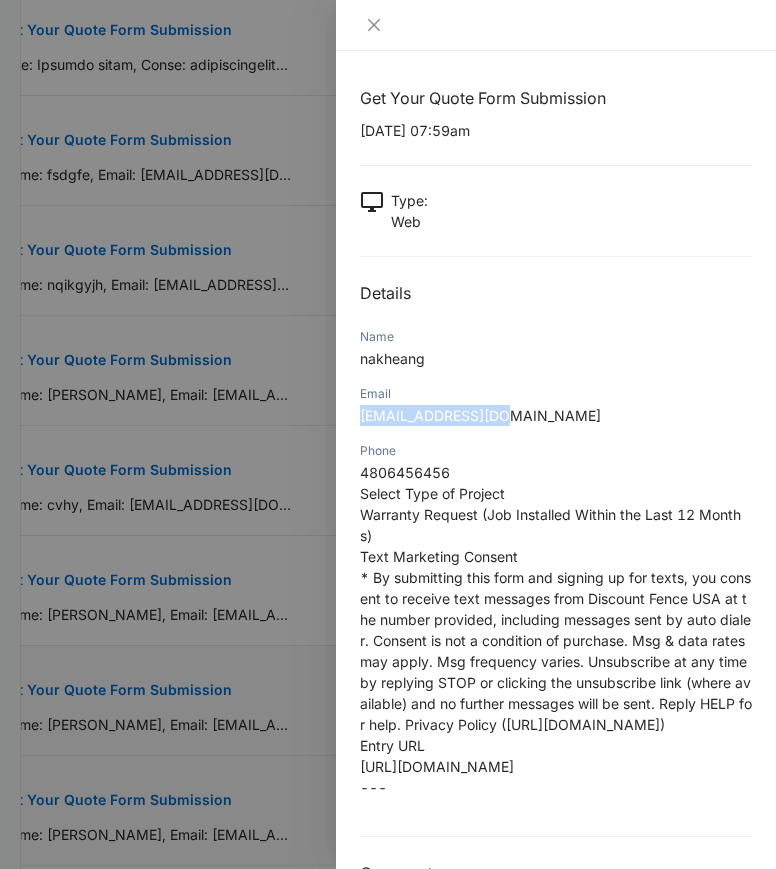 drag, startPoint x: 504, startPoint y: 419, endPoint x: 358, endPoint y: 415, distance: 146.05478 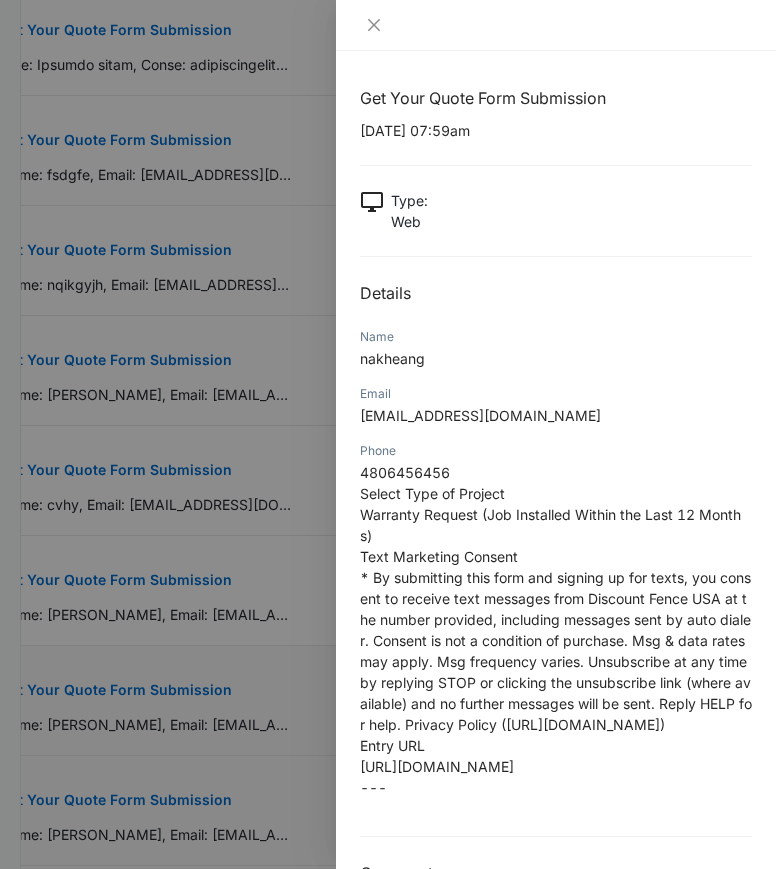 click at bounding box center (388, 434) 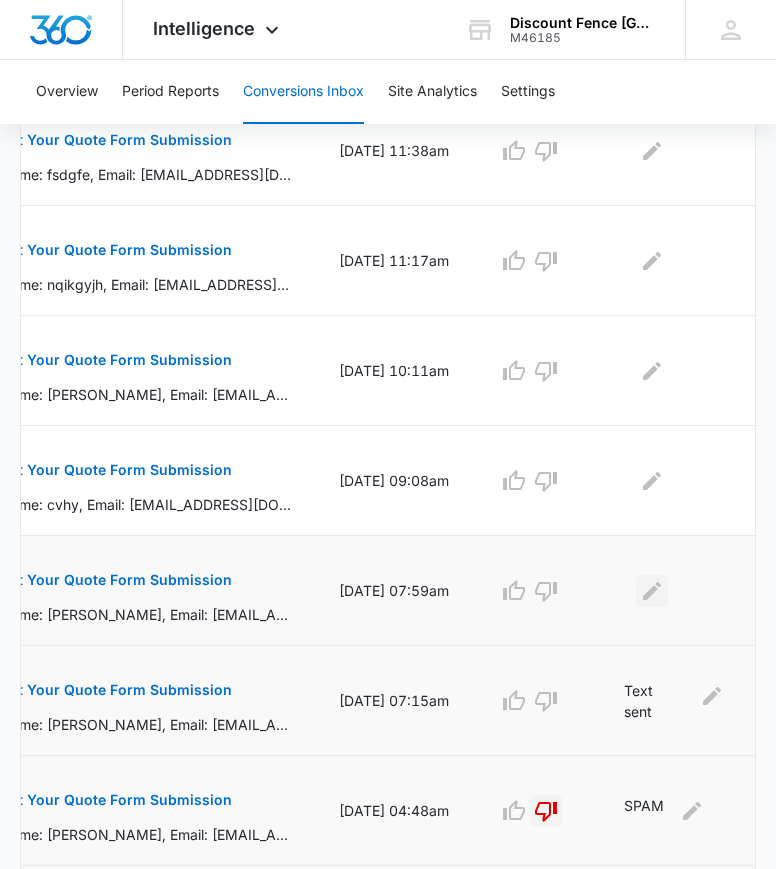 click 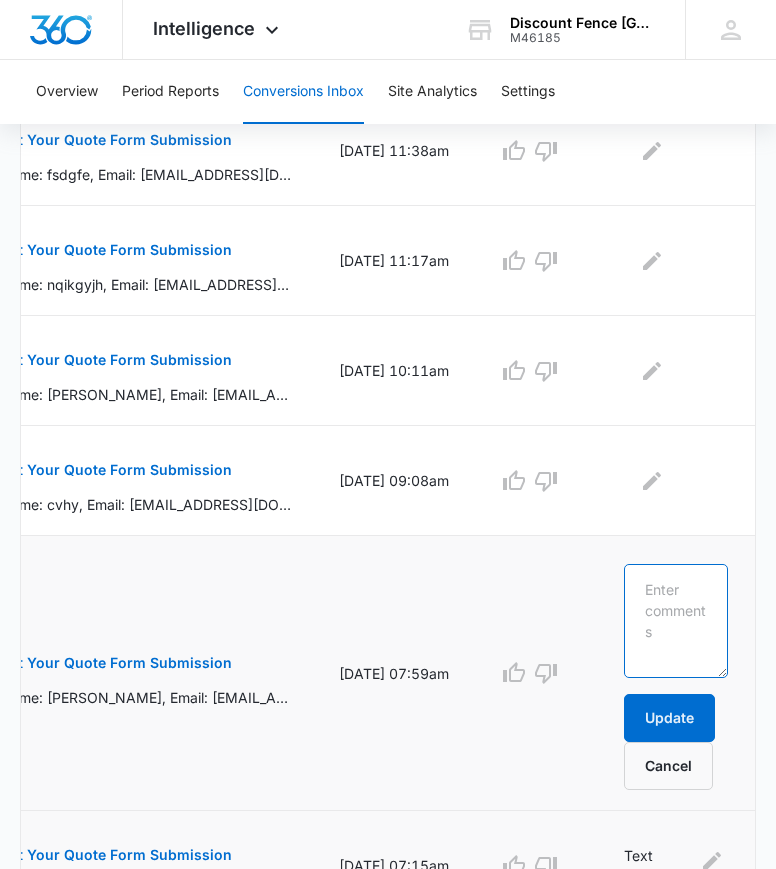 click at bounding box center [676, 621] 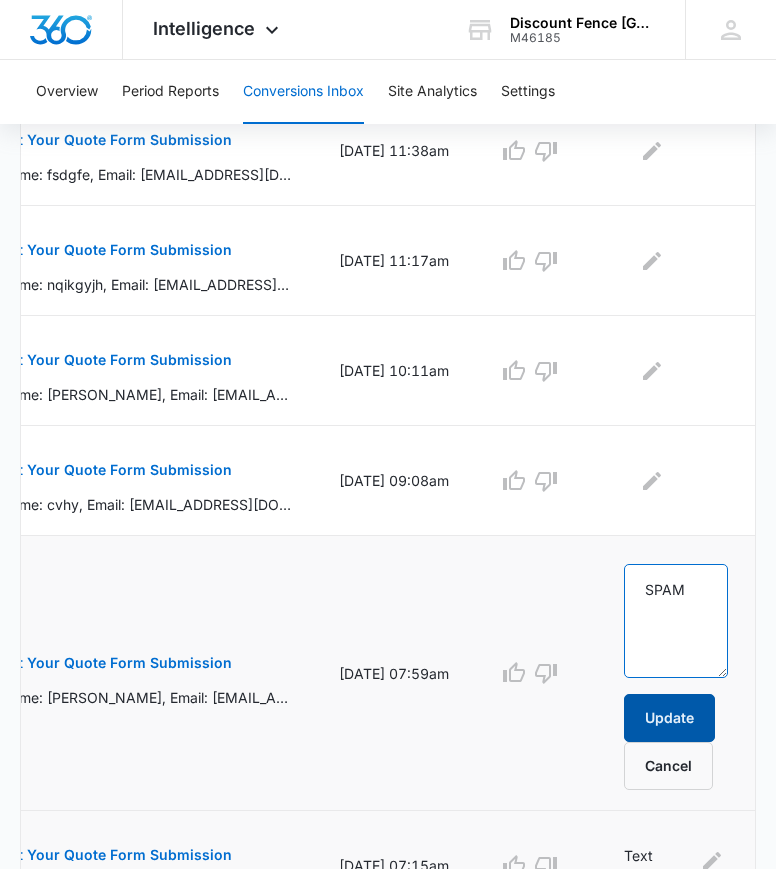 type on "SPAM" 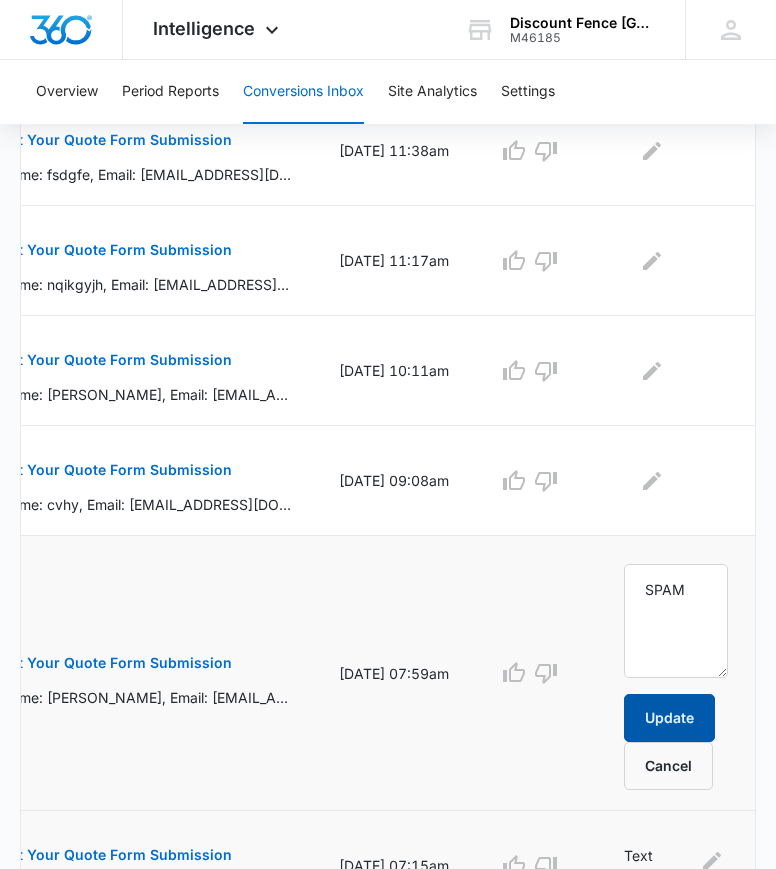 click on "Update" at bounding box center [669, 718] 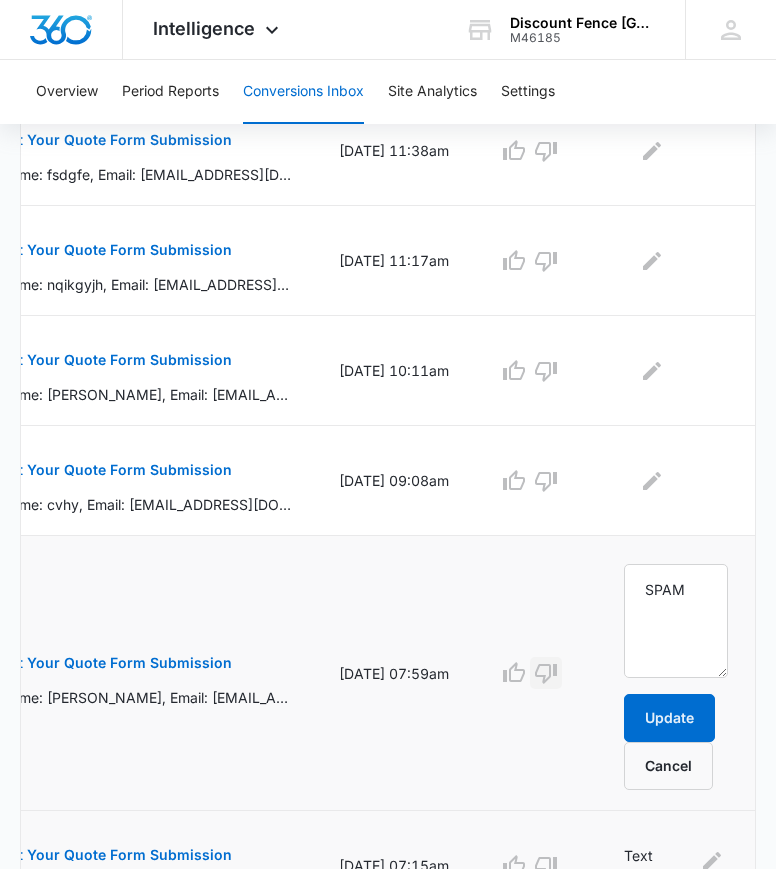click 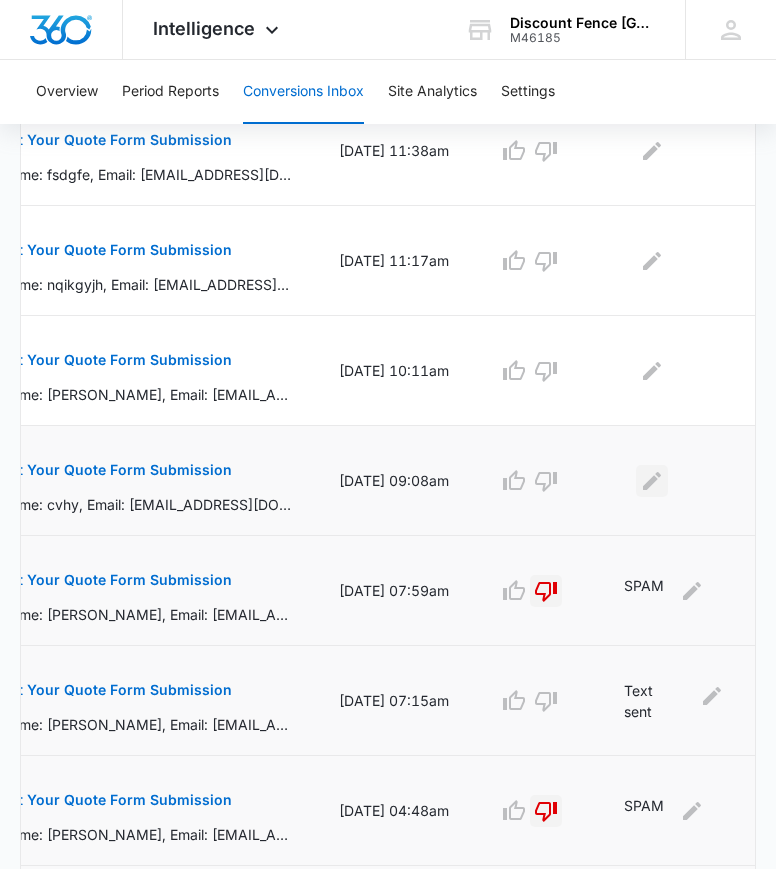 click 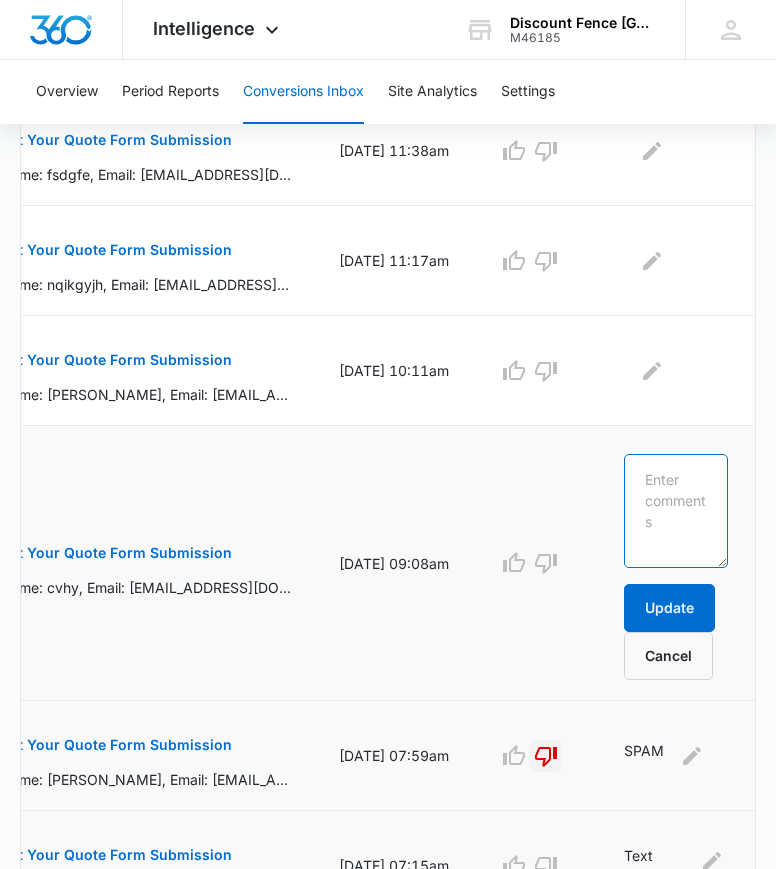click at bounding box center [676, 511] 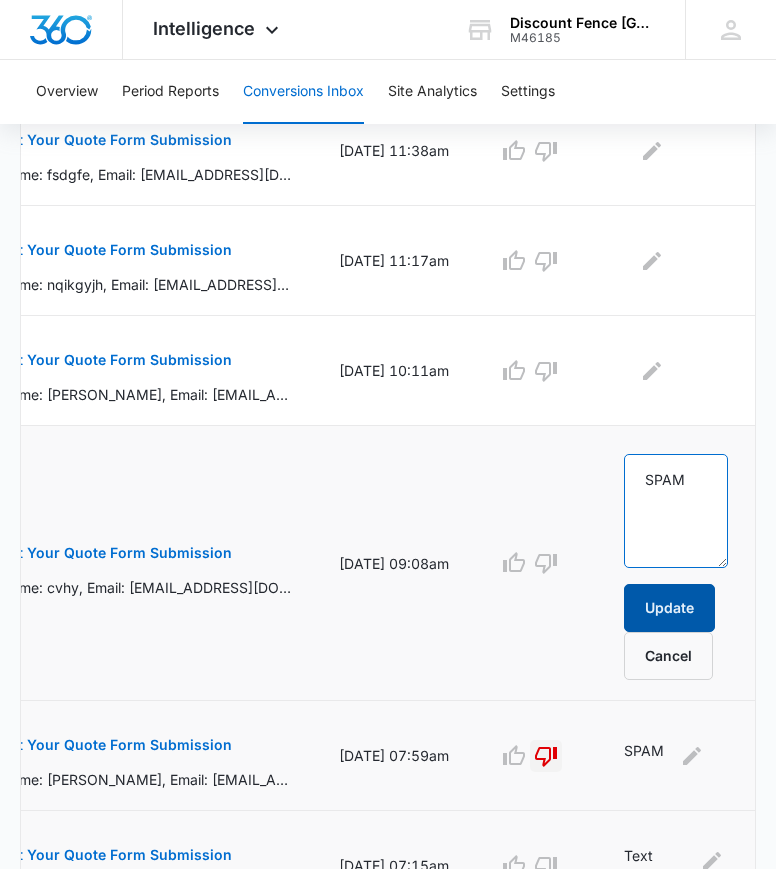 type on "SPAM" 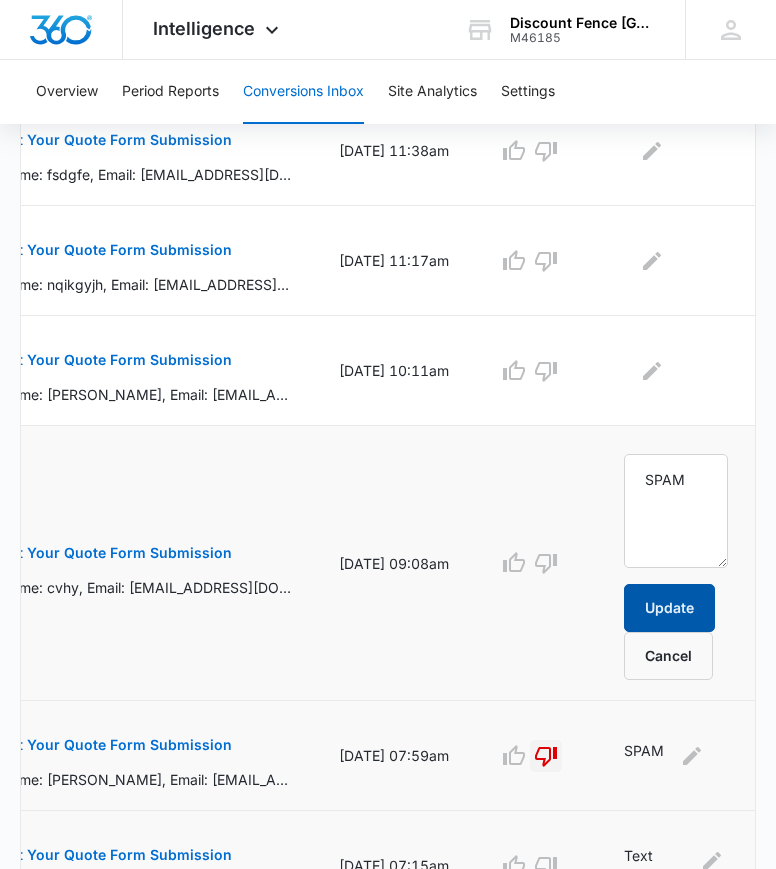 click on "Update" at bounding box center (669, 608) 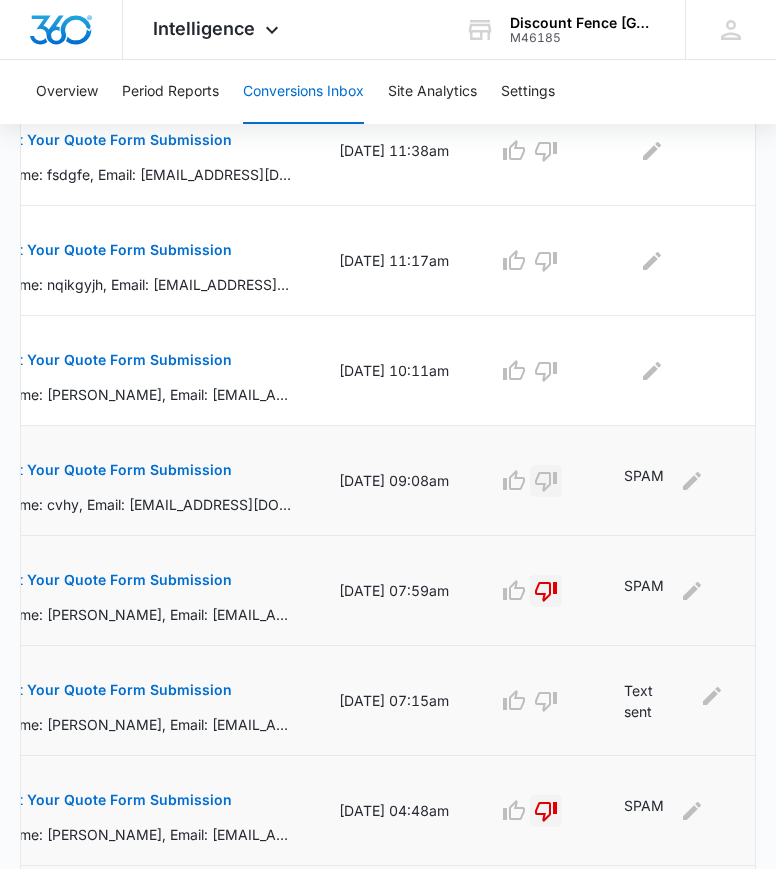 click at bounding box center (546, 481) 